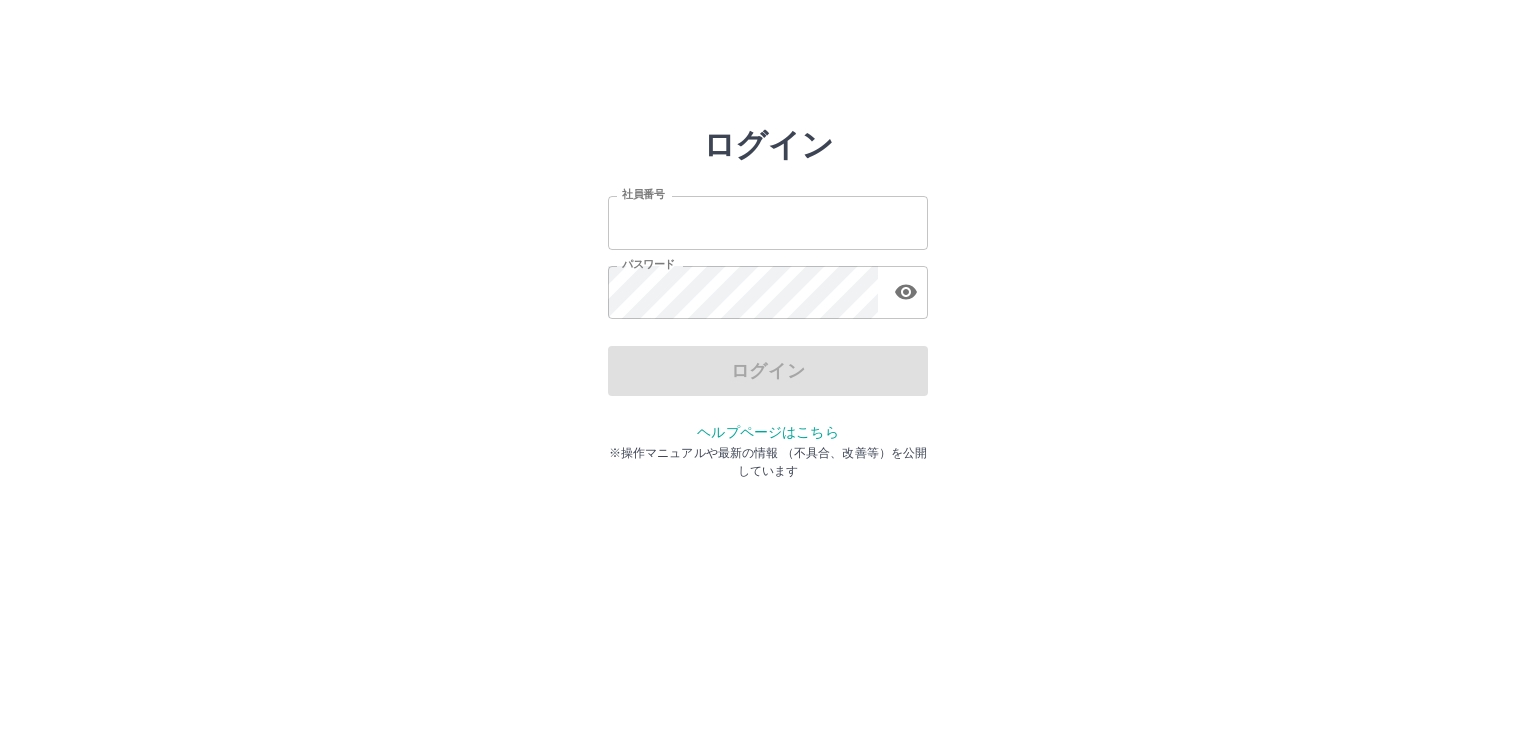 scroll, scrollTop: 0, scrollLeft: 0, axis: both 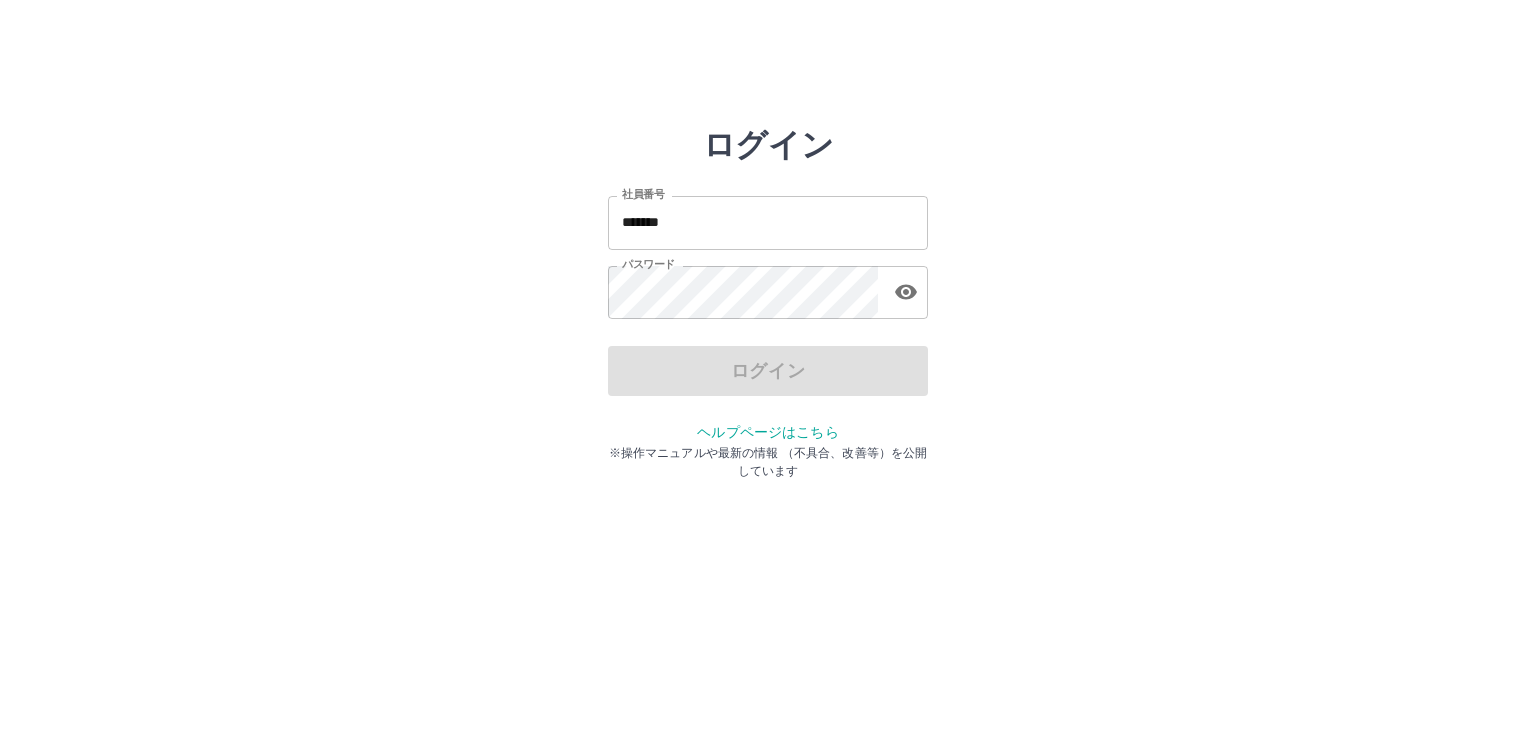 click on "ログイン" at bounding box center [768, 371] 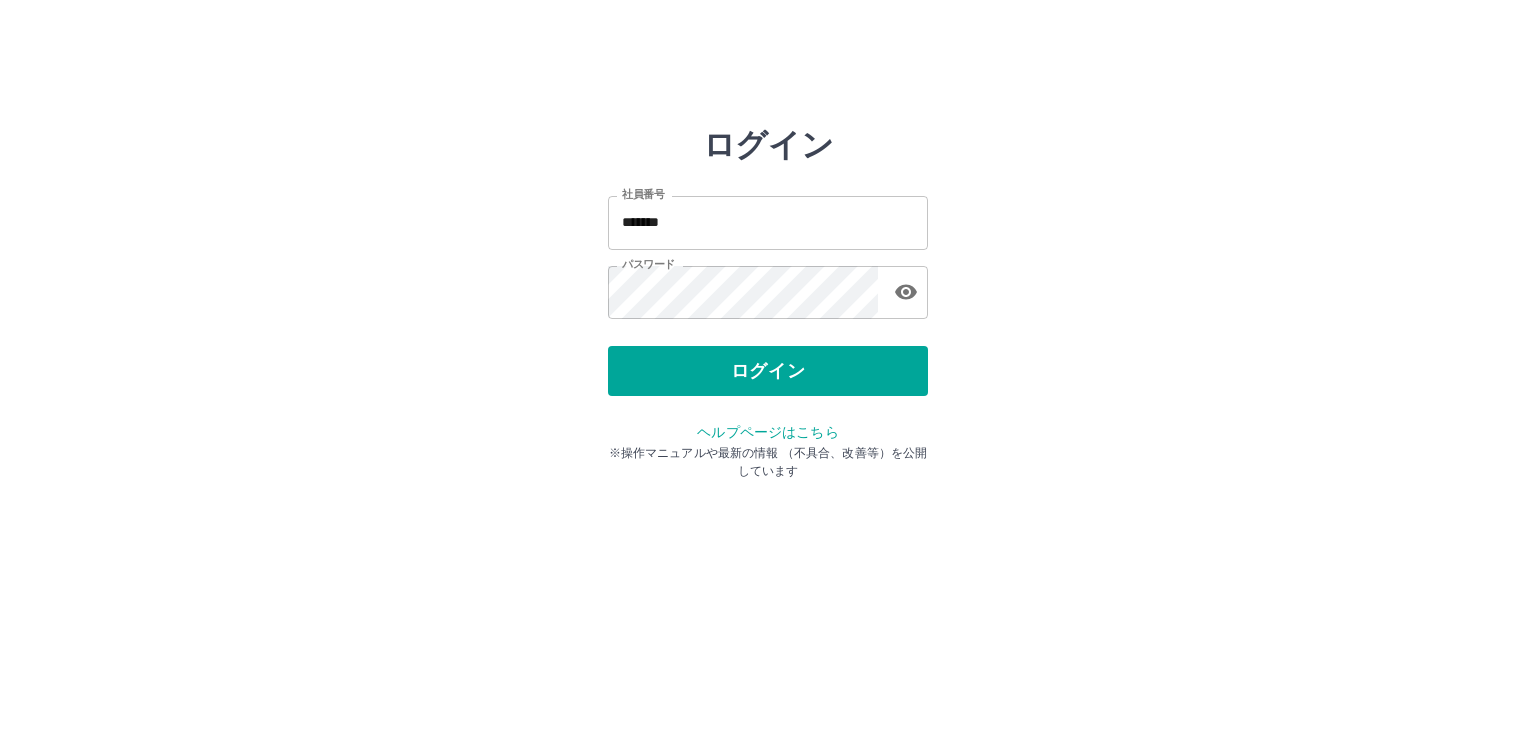 click on "ログイン" at bounding box center [768, 371] 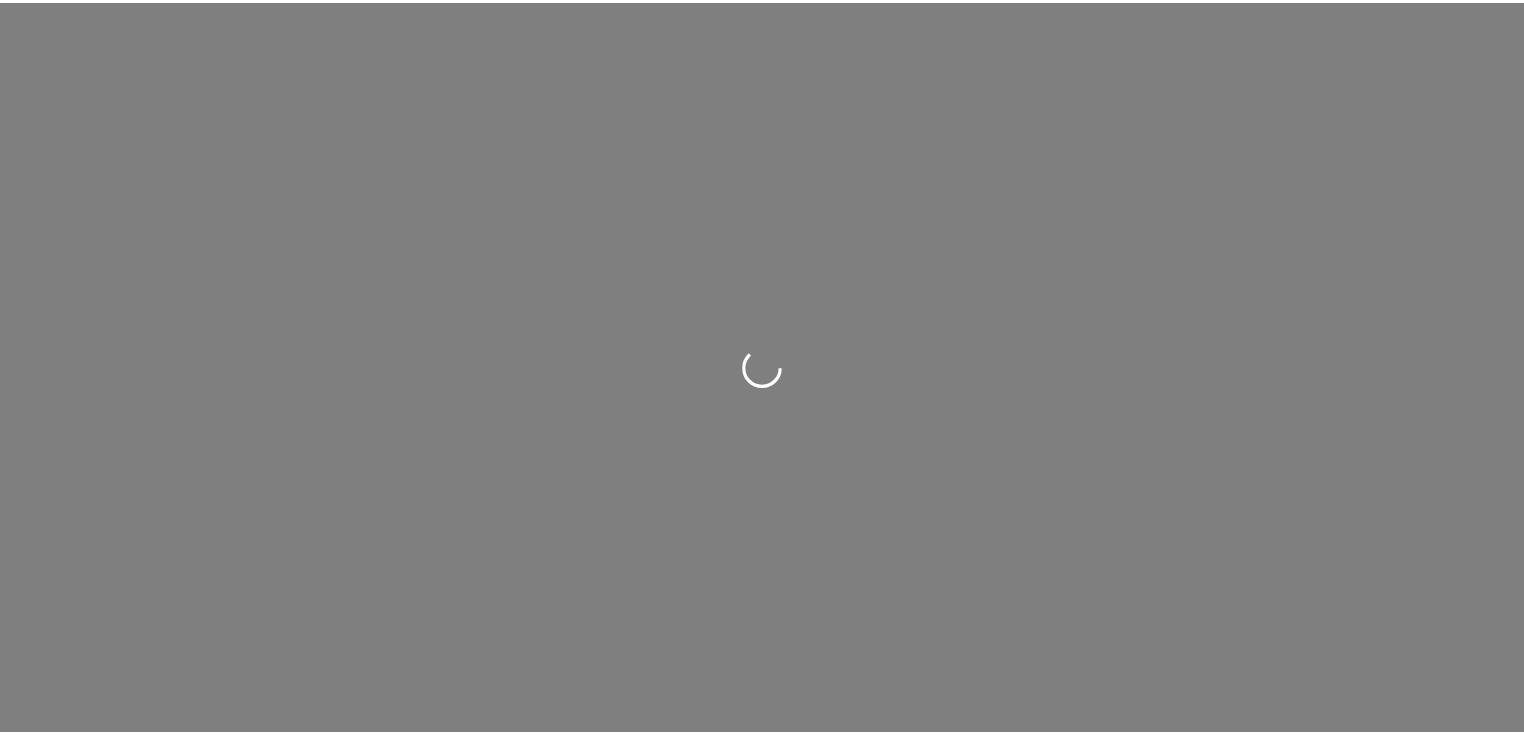 scroll, scrollTop: 0, scrollLeft: 0, axis: both 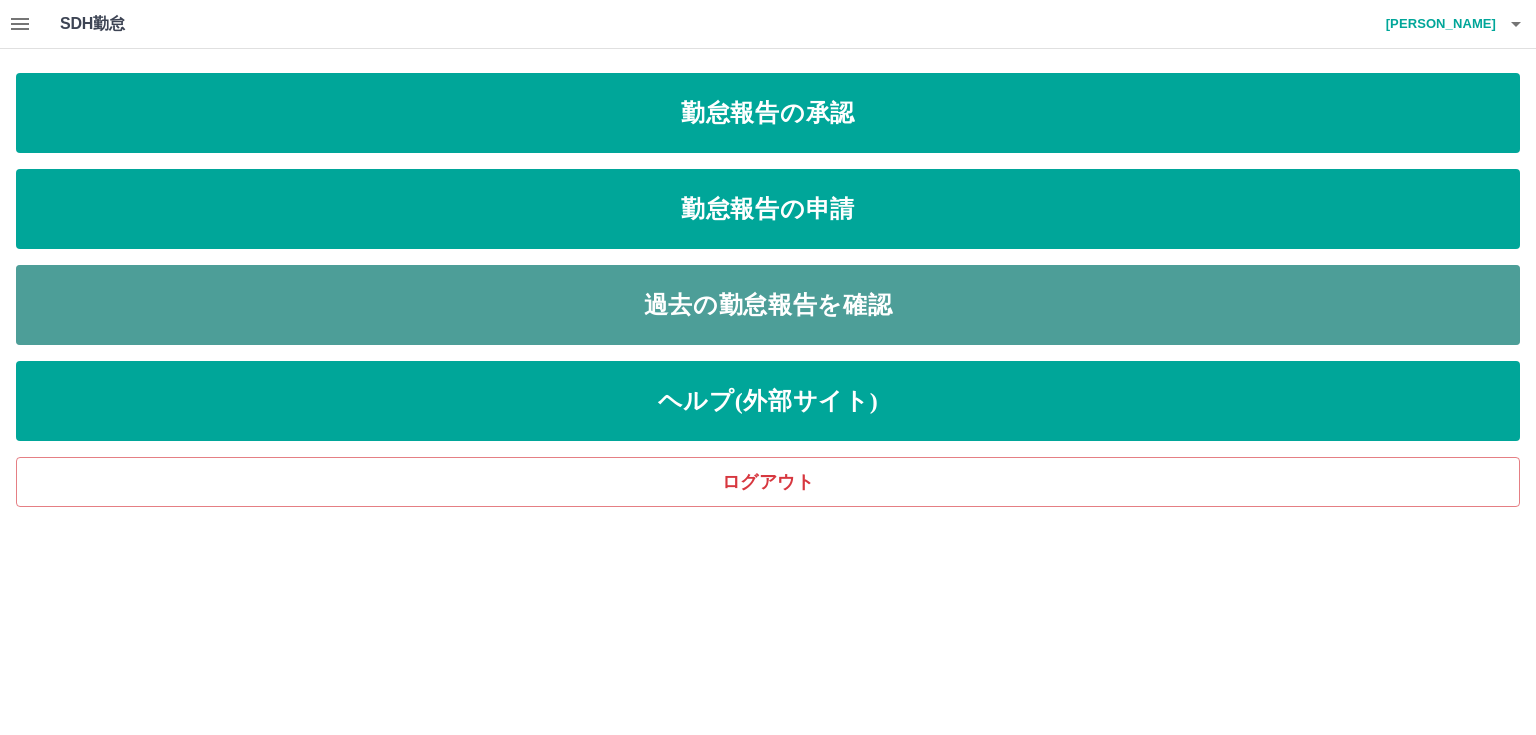 click on "過去の勤怠報告を確認" at bounding box center (768, 305) 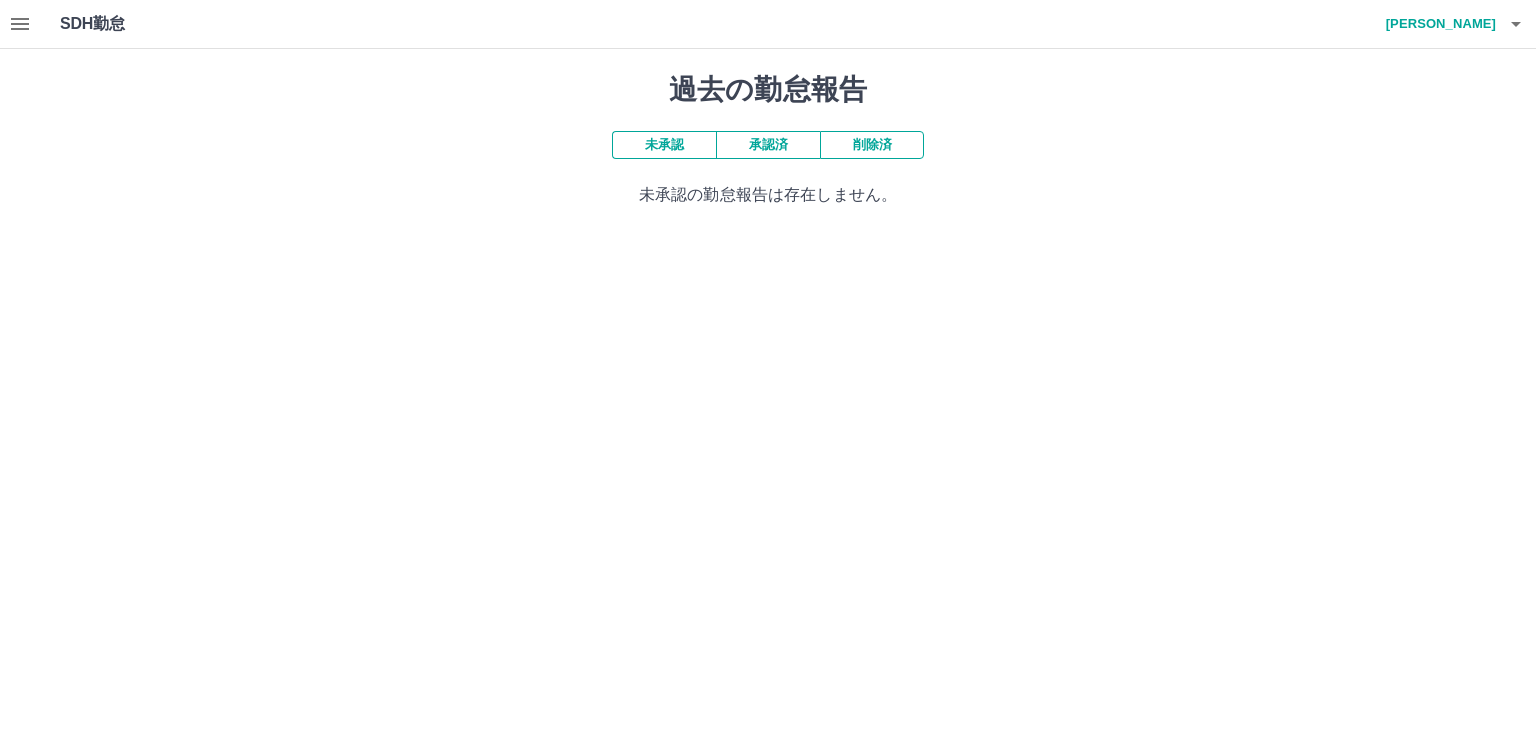 click on "未承認" at bounding box center (664, 145) 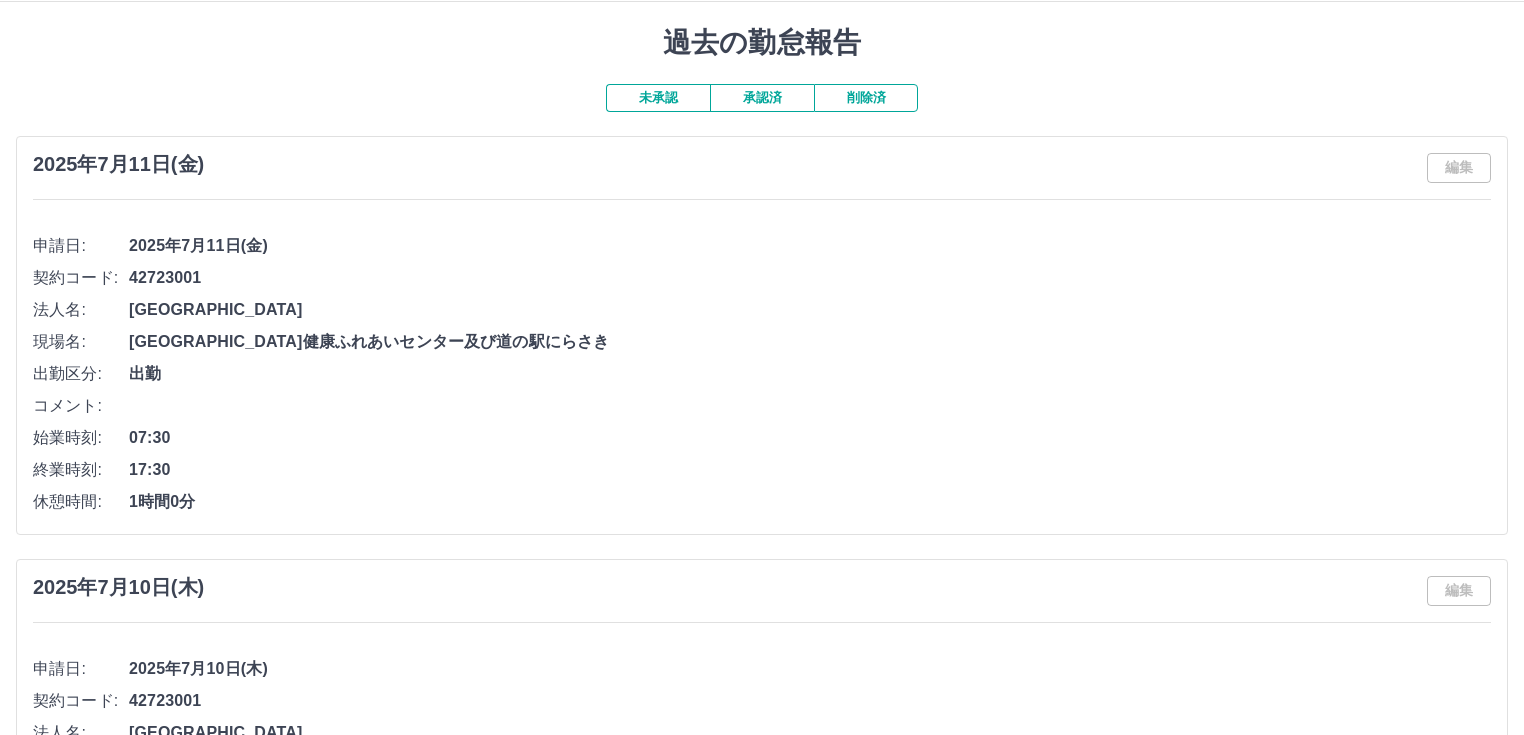 scroll, scrollTop: 0, scrollLeft: 0, axis: both 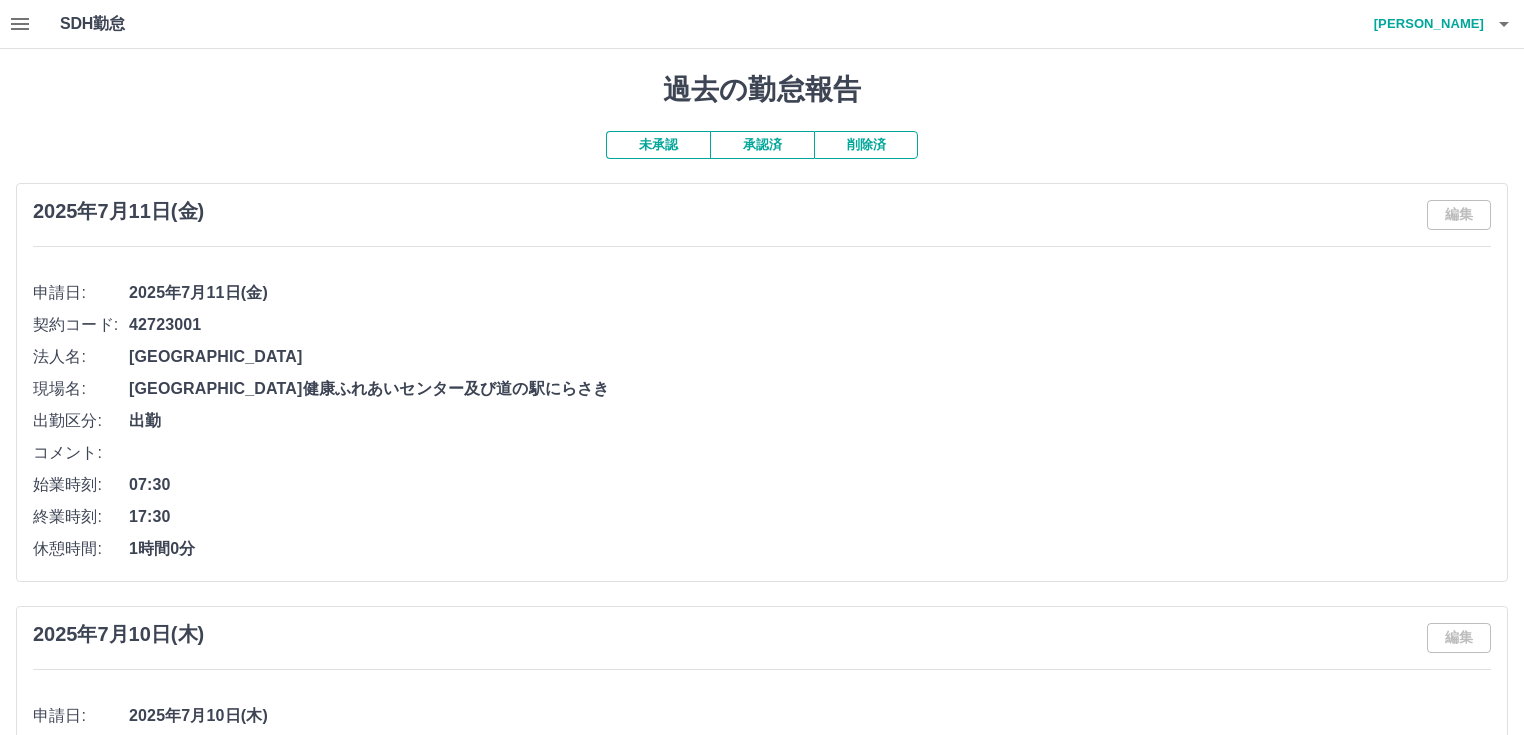 click 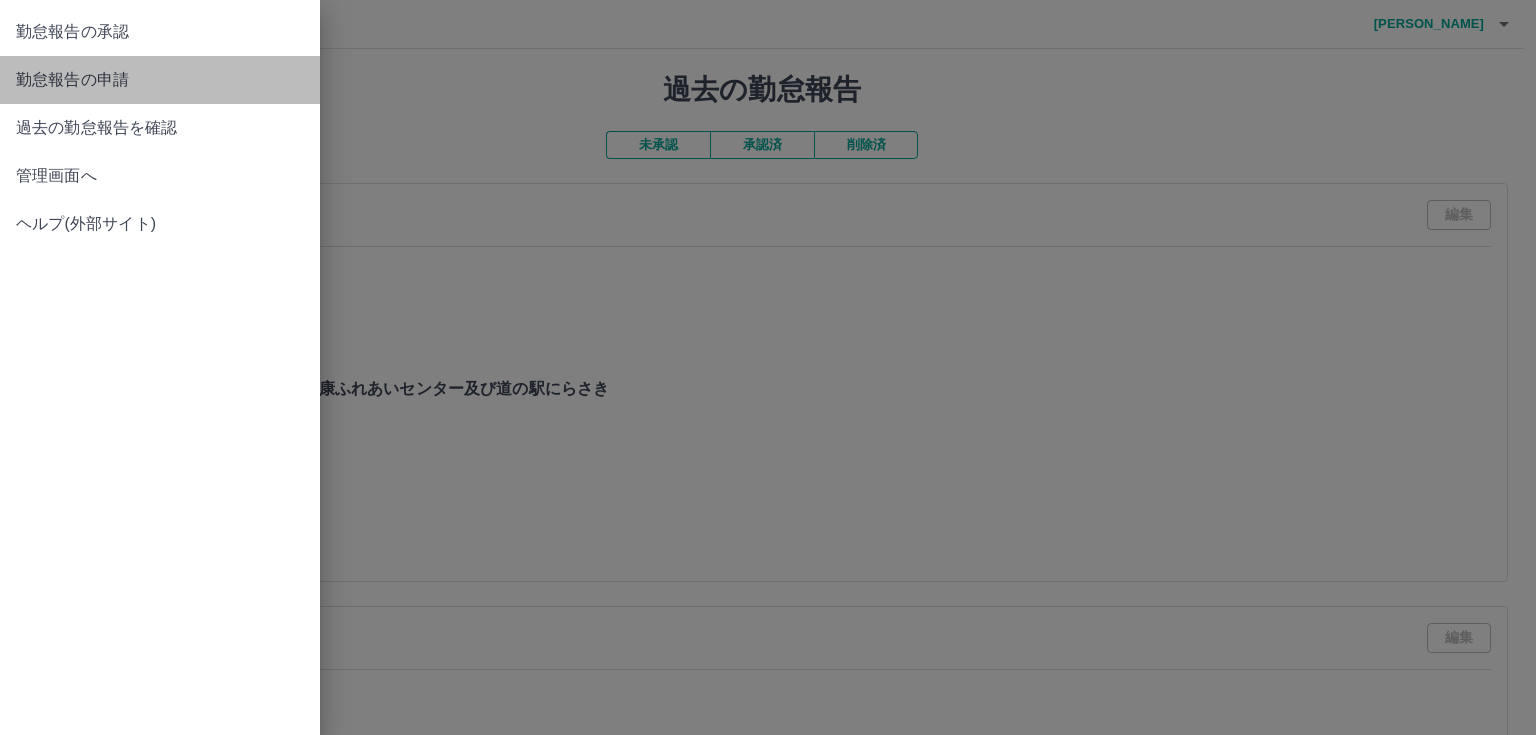 click on "勤怠報告の申請" at bounding box center (160, 80) 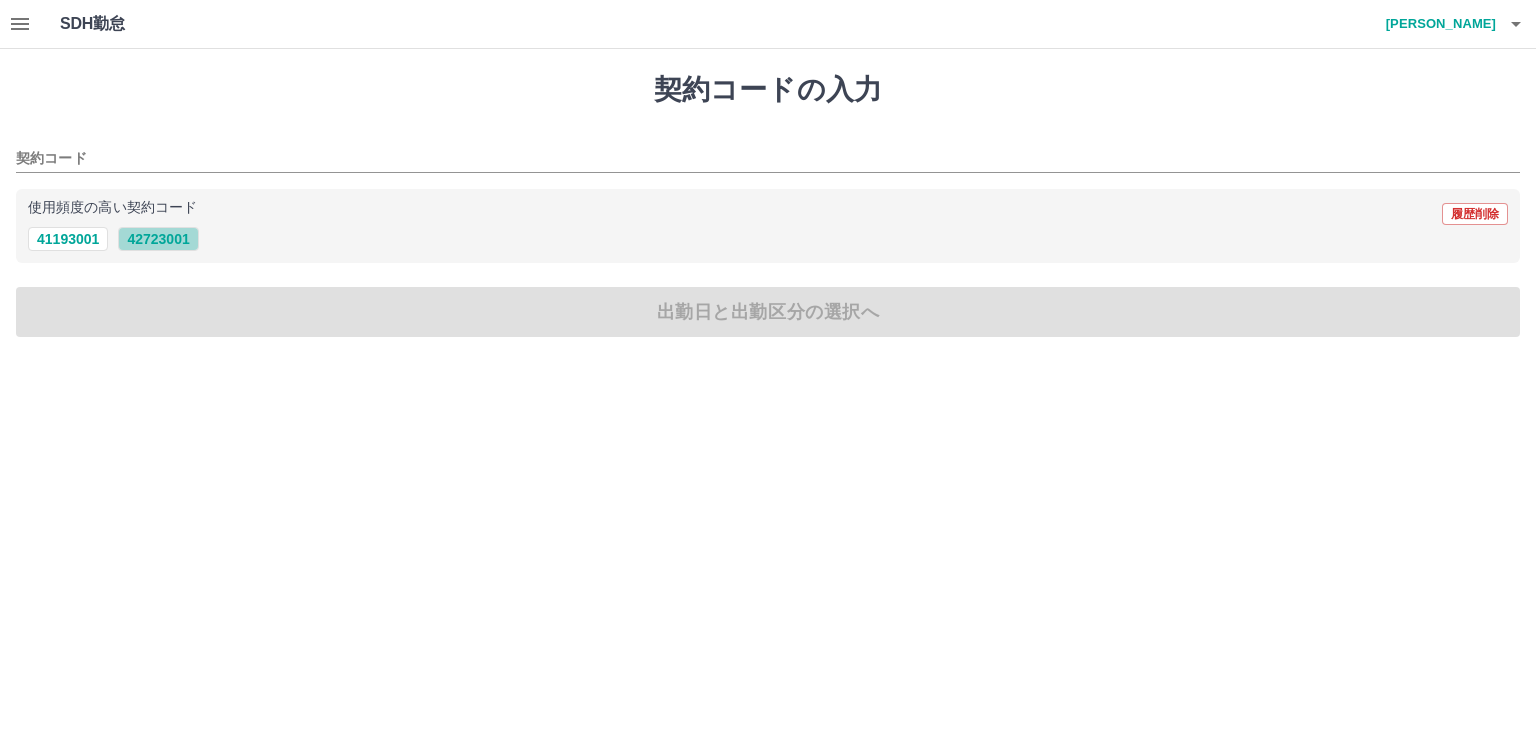 click on "42723001" at bounding box center [158, 239] 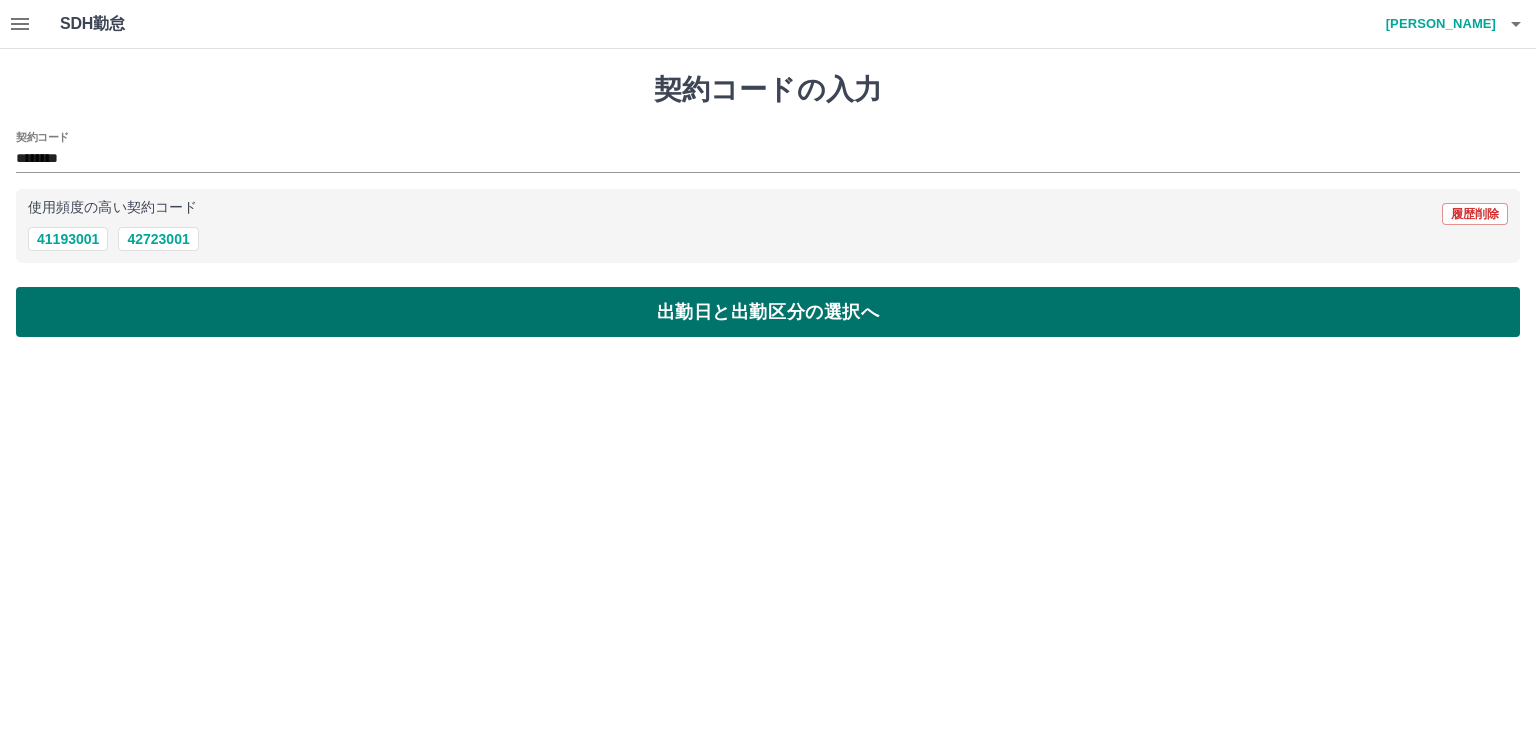 click on "出勤日と出勤区分の選択へ" at bounding box center (768, 312) 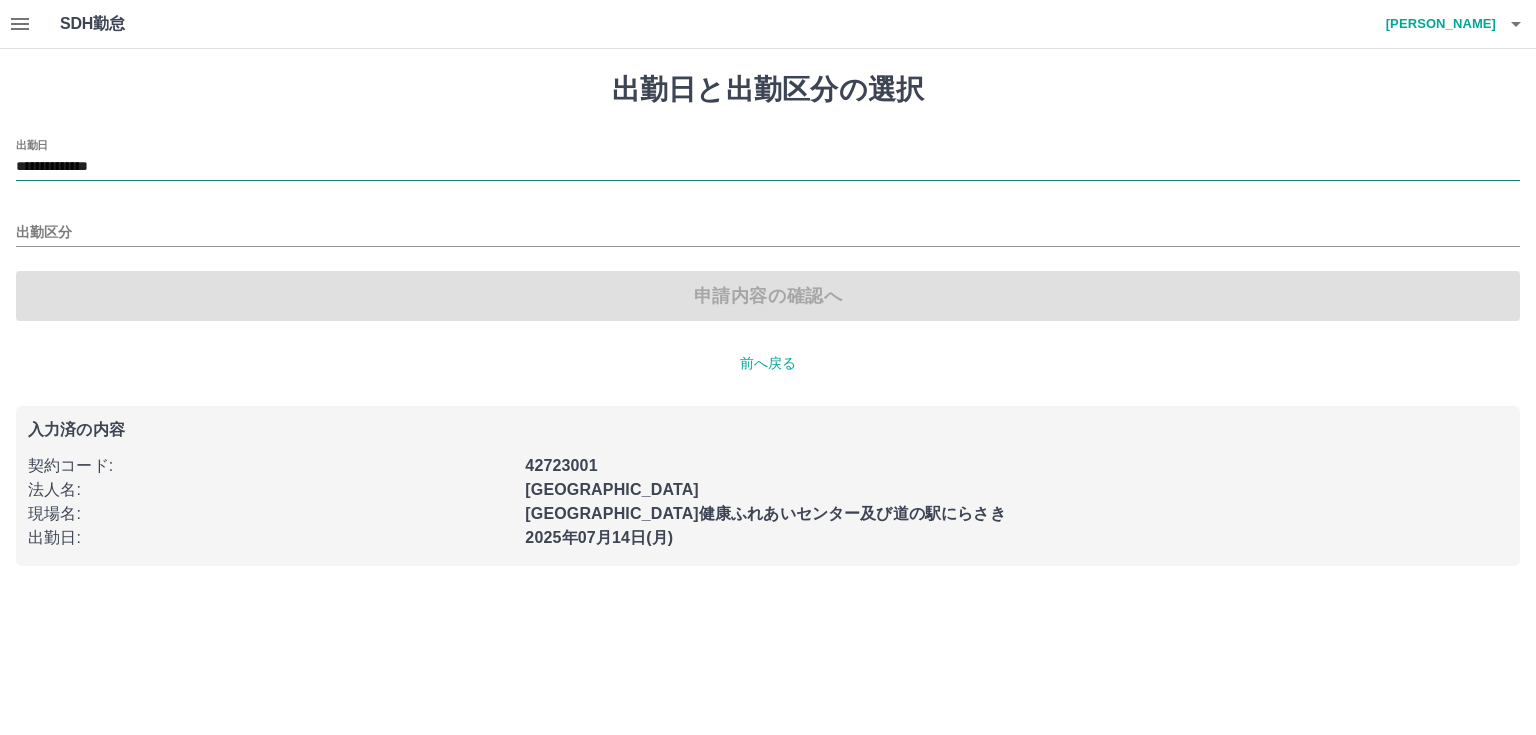 click on "**********" at bounding box center [768, 167] 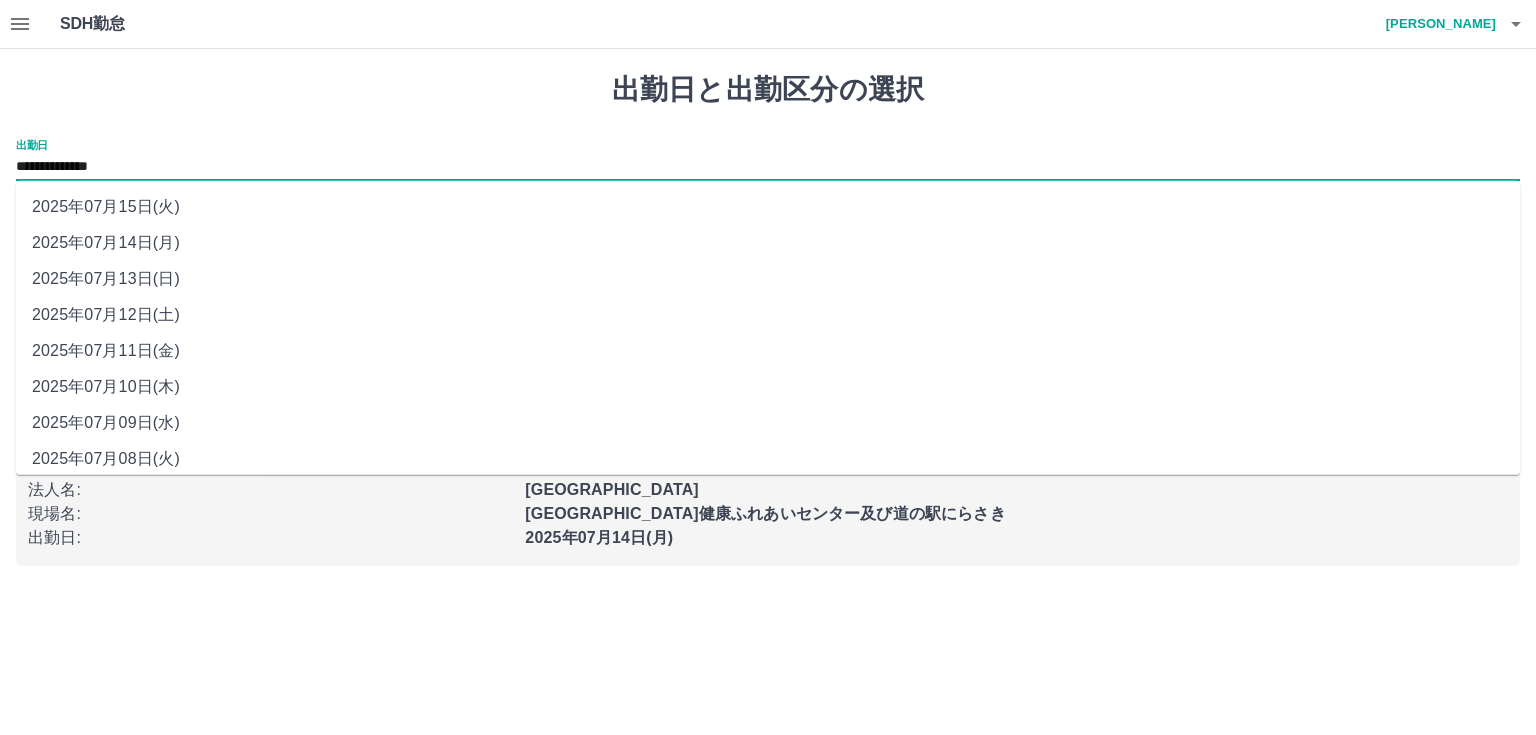 click on "2025年07月12日(土)" at bounding box center (768, 315) 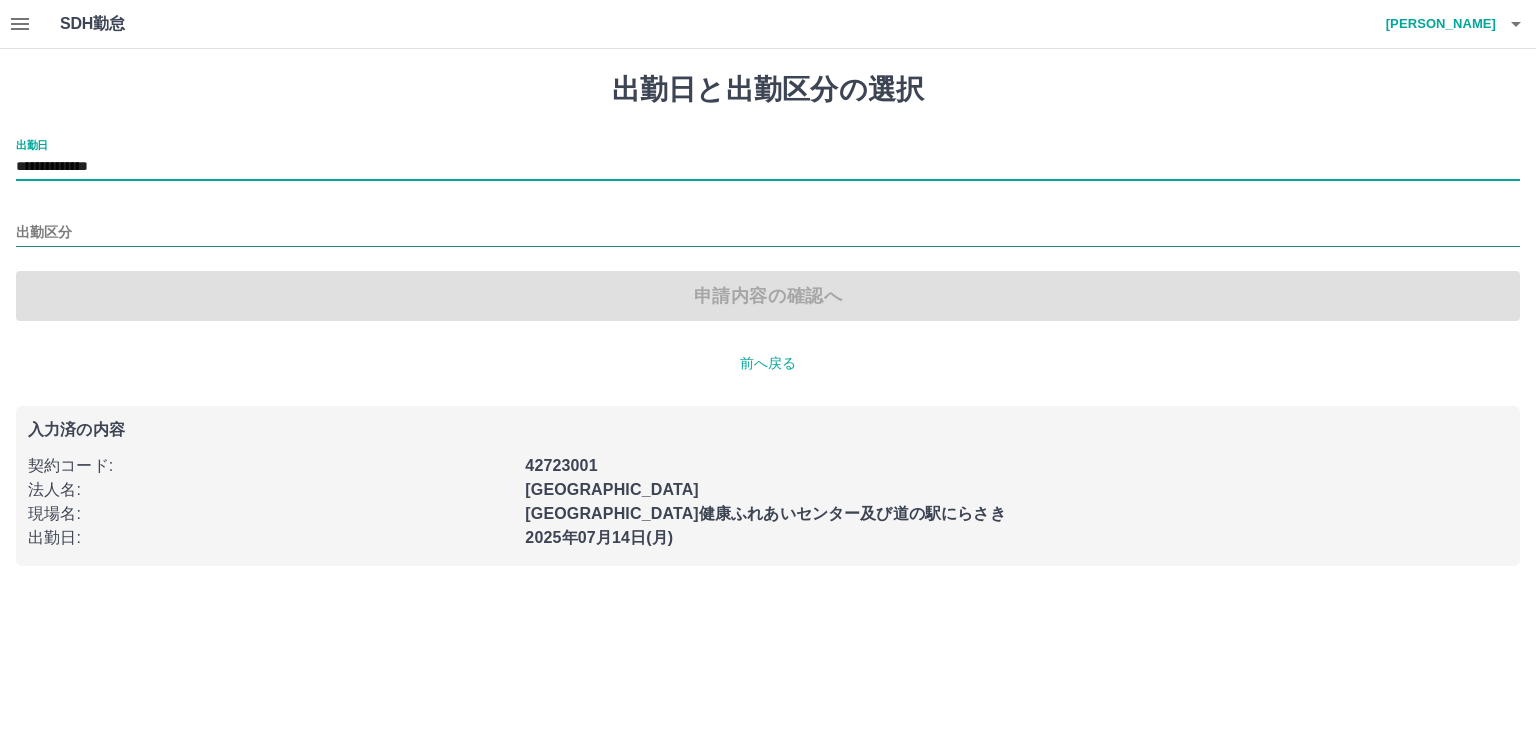 click on "出勤区分" at bounding box center (768, 233) 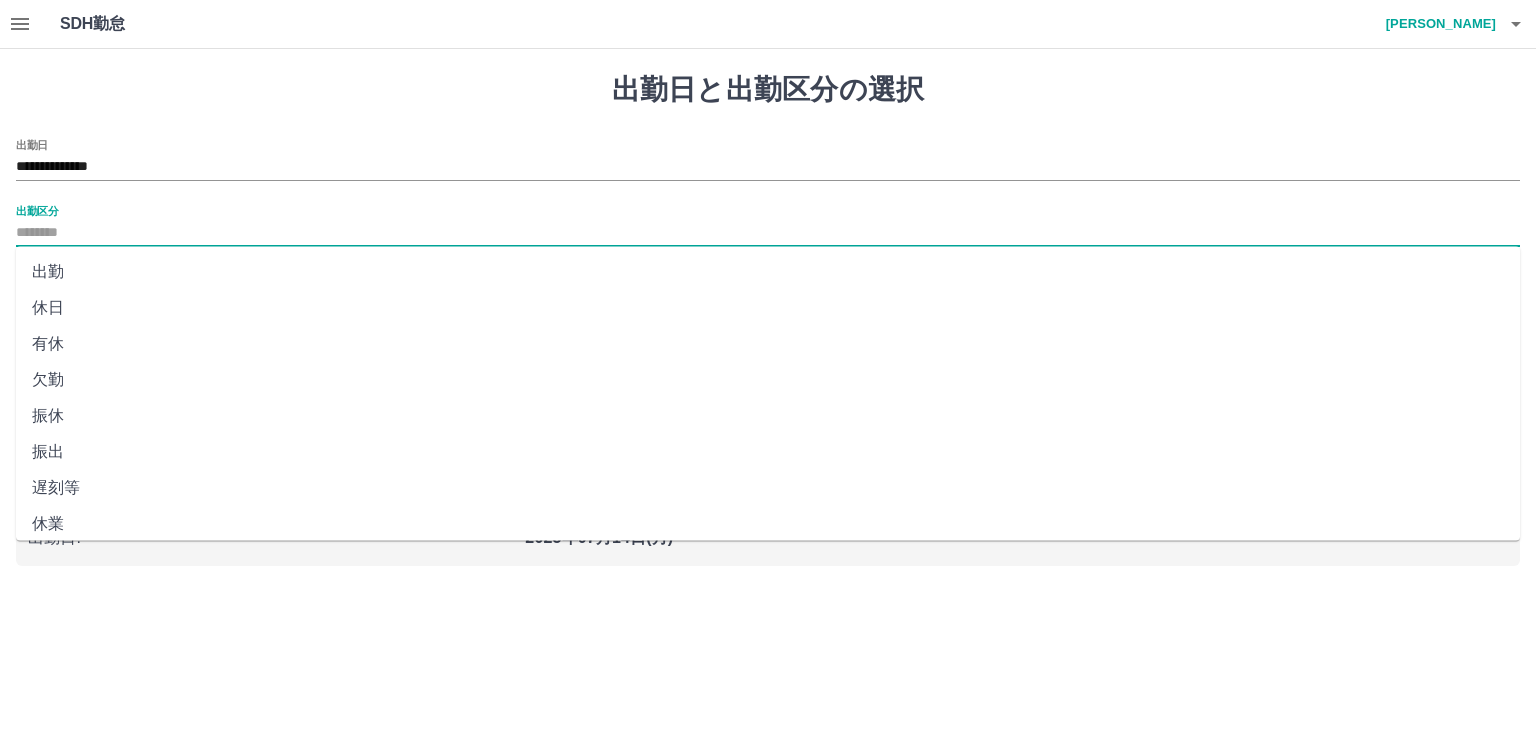 click on "出勤" at bounding box center [768, 272] 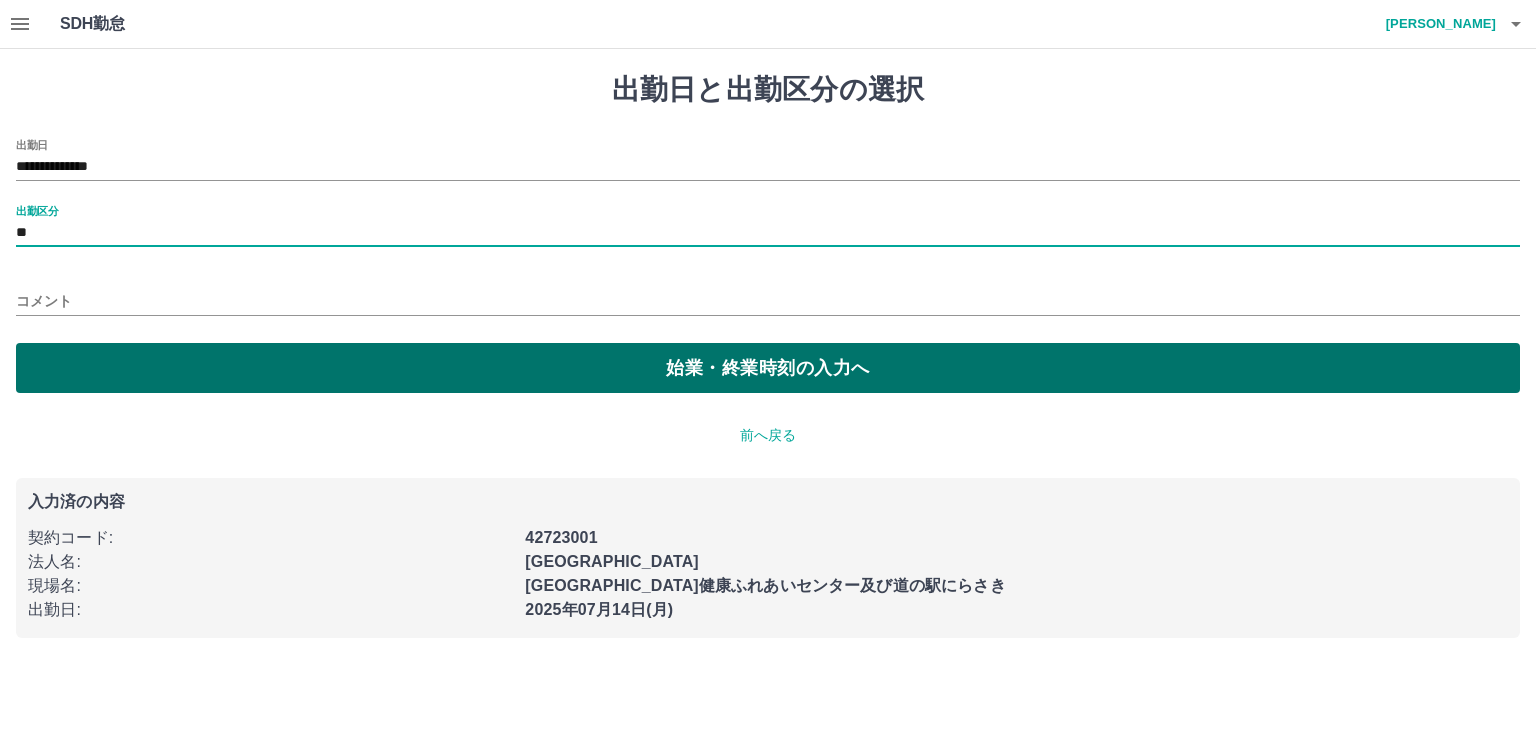 click on "始業・終業時刻の入力へ" at bounding box center [768, 368] 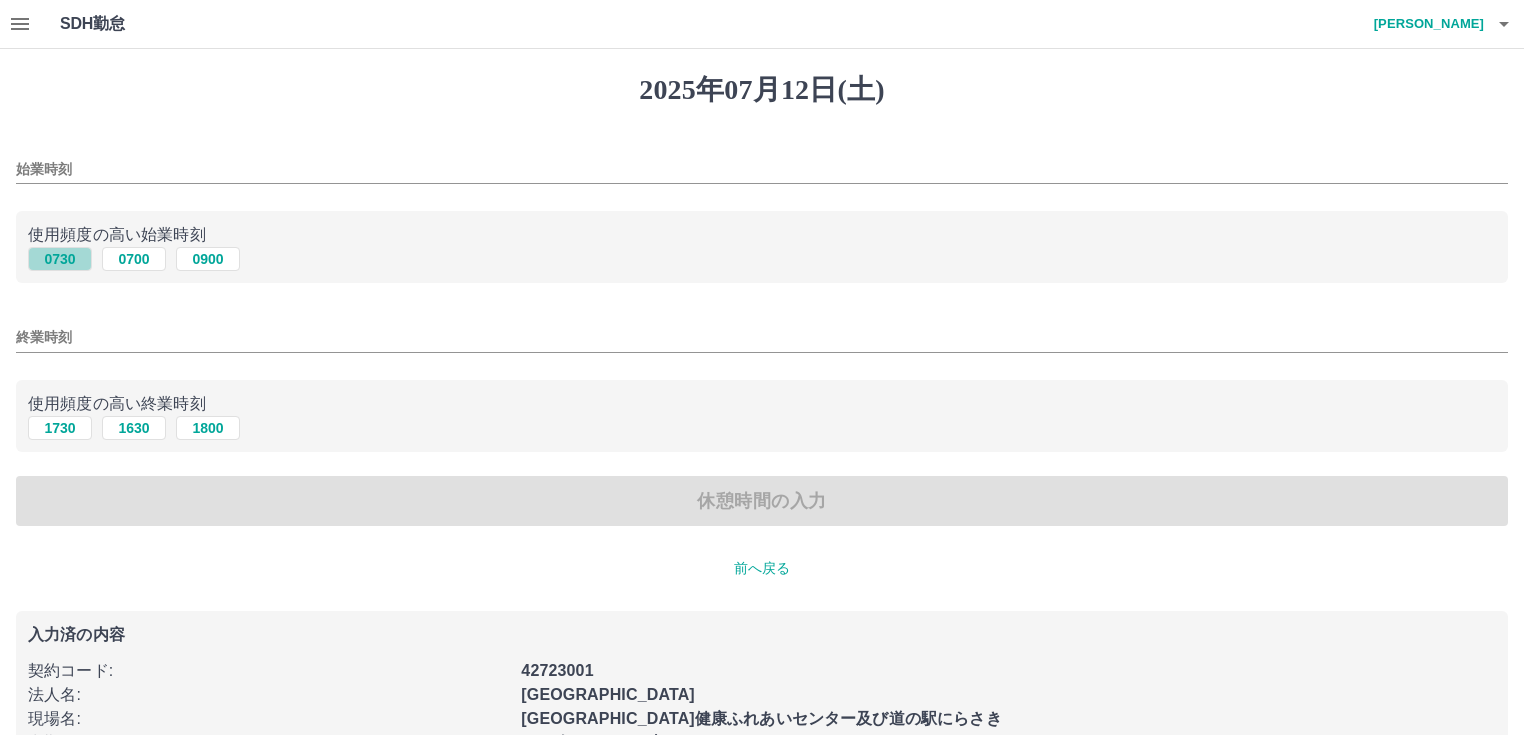 click on "0730" at bounding box center [60, 259] 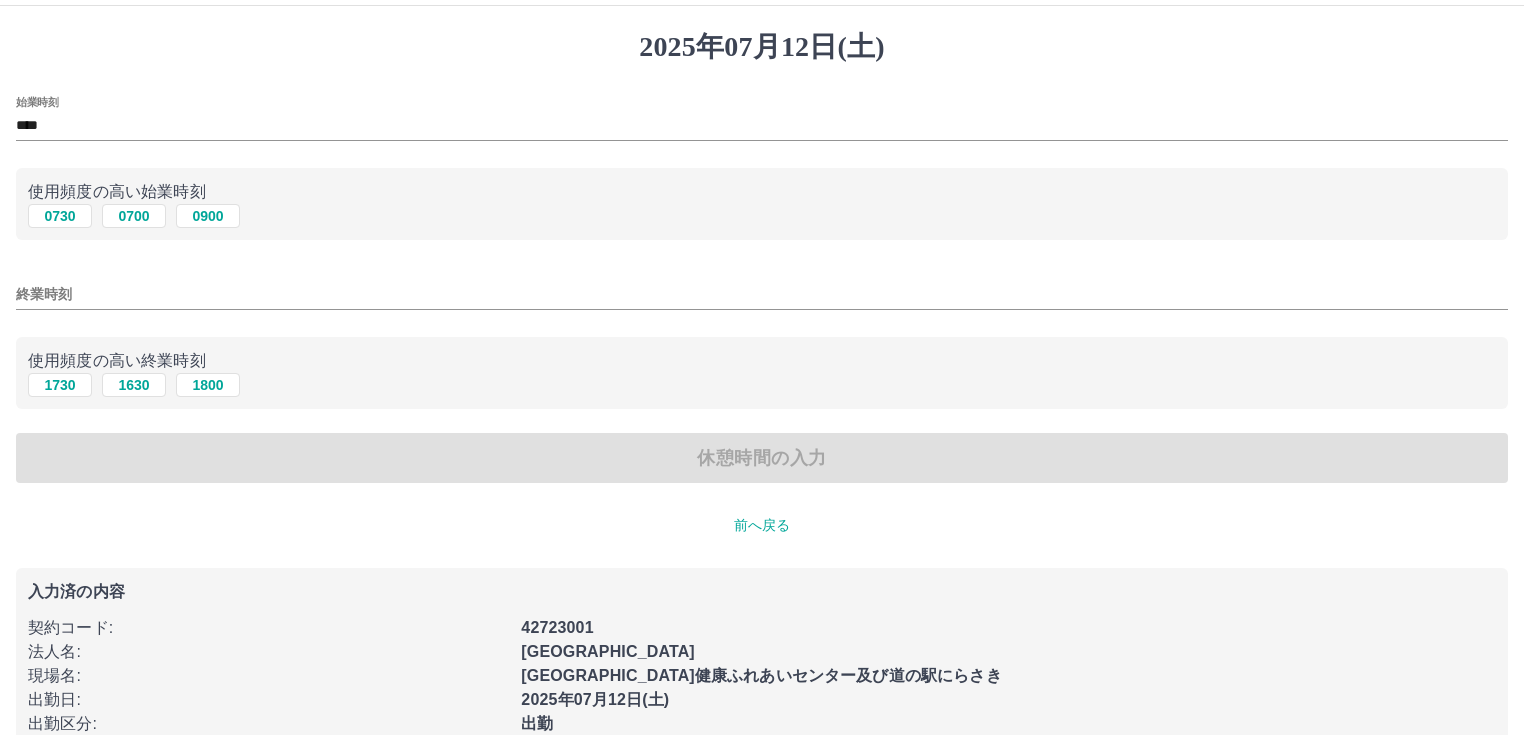scroll, scrollTop: 85, scrollLeft: 0, axis: vertical 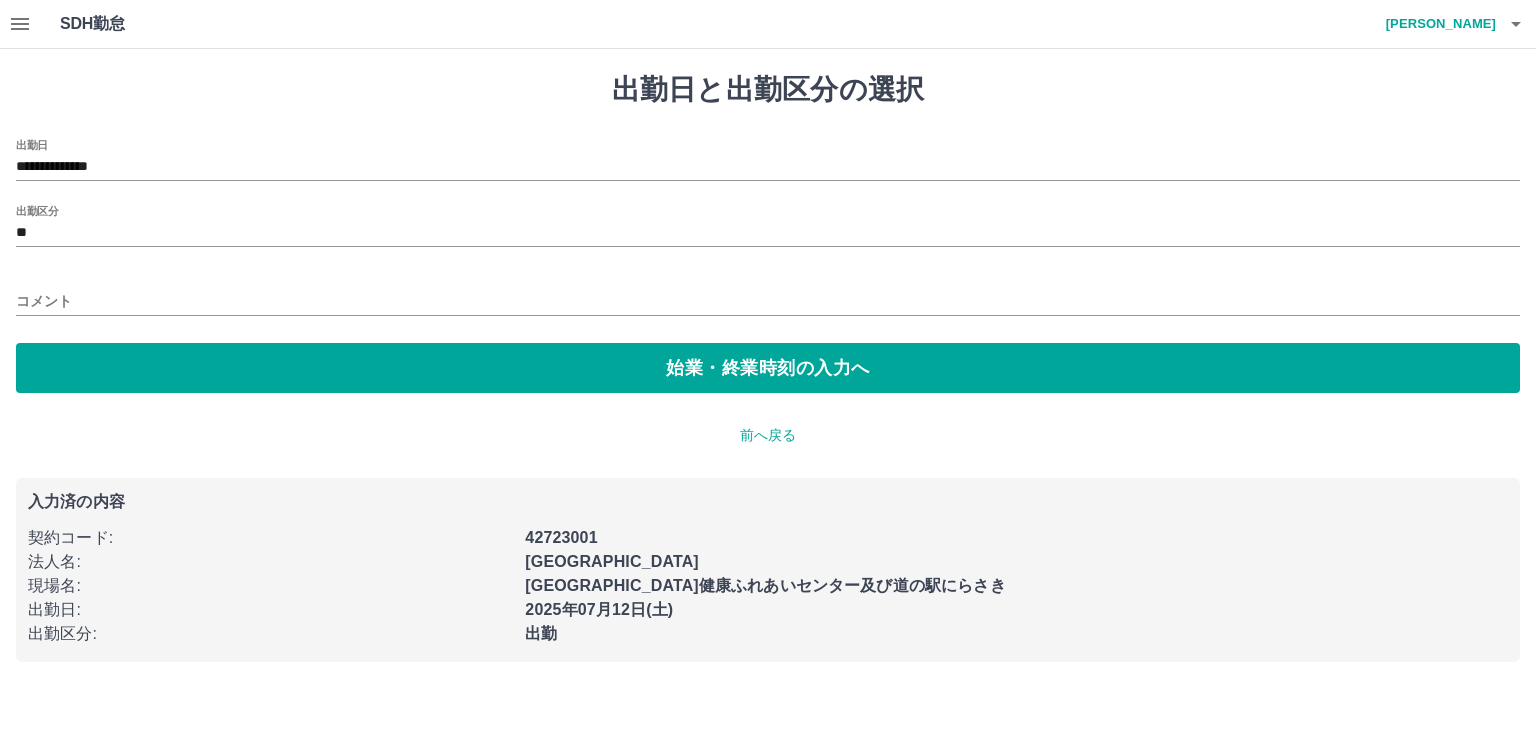 click on "出勤区分 **" at bounding box center [768, 226] 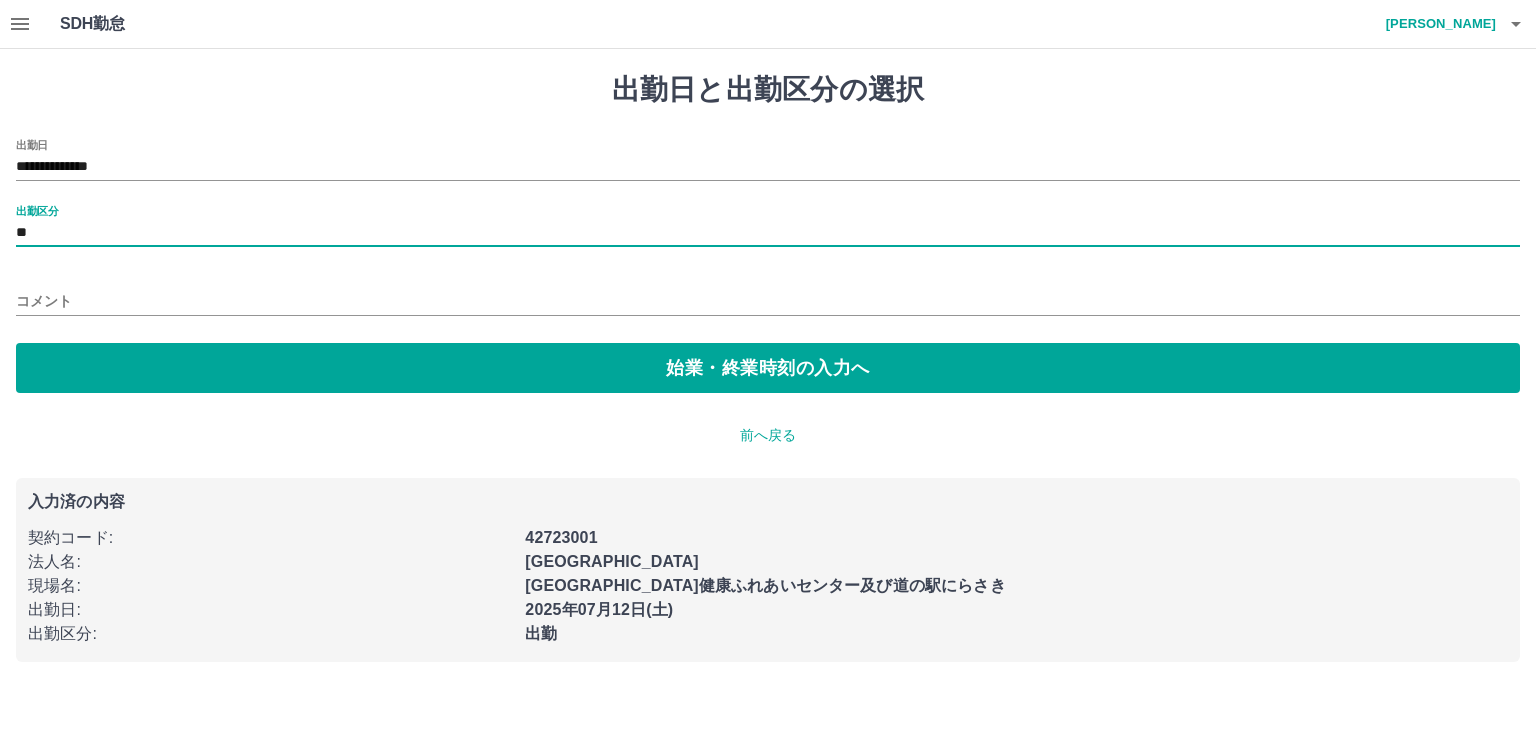 click on "出勤区分 **" at bounding box center (768, 226) 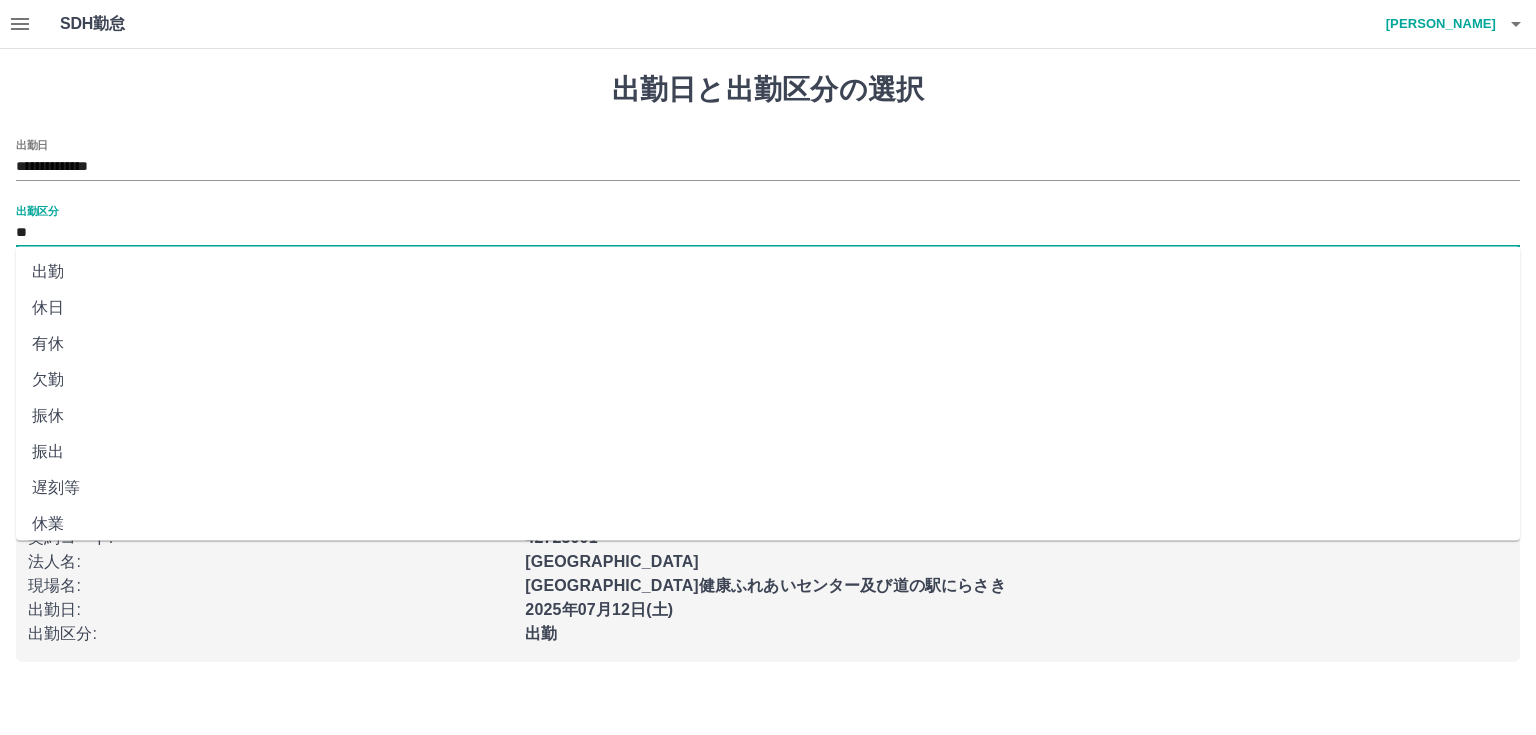 click on "**" at bounding box center [768, 233] 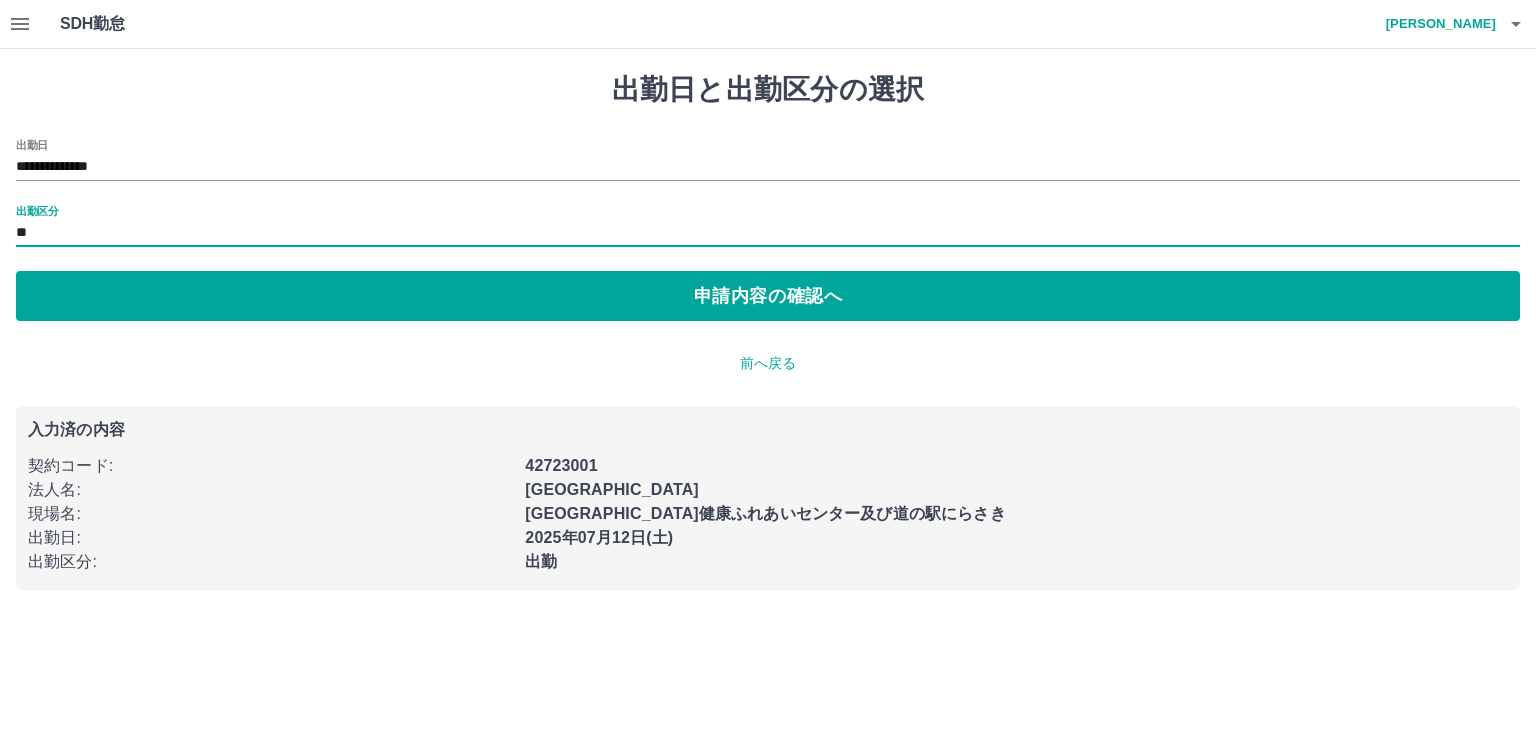 type on "**" 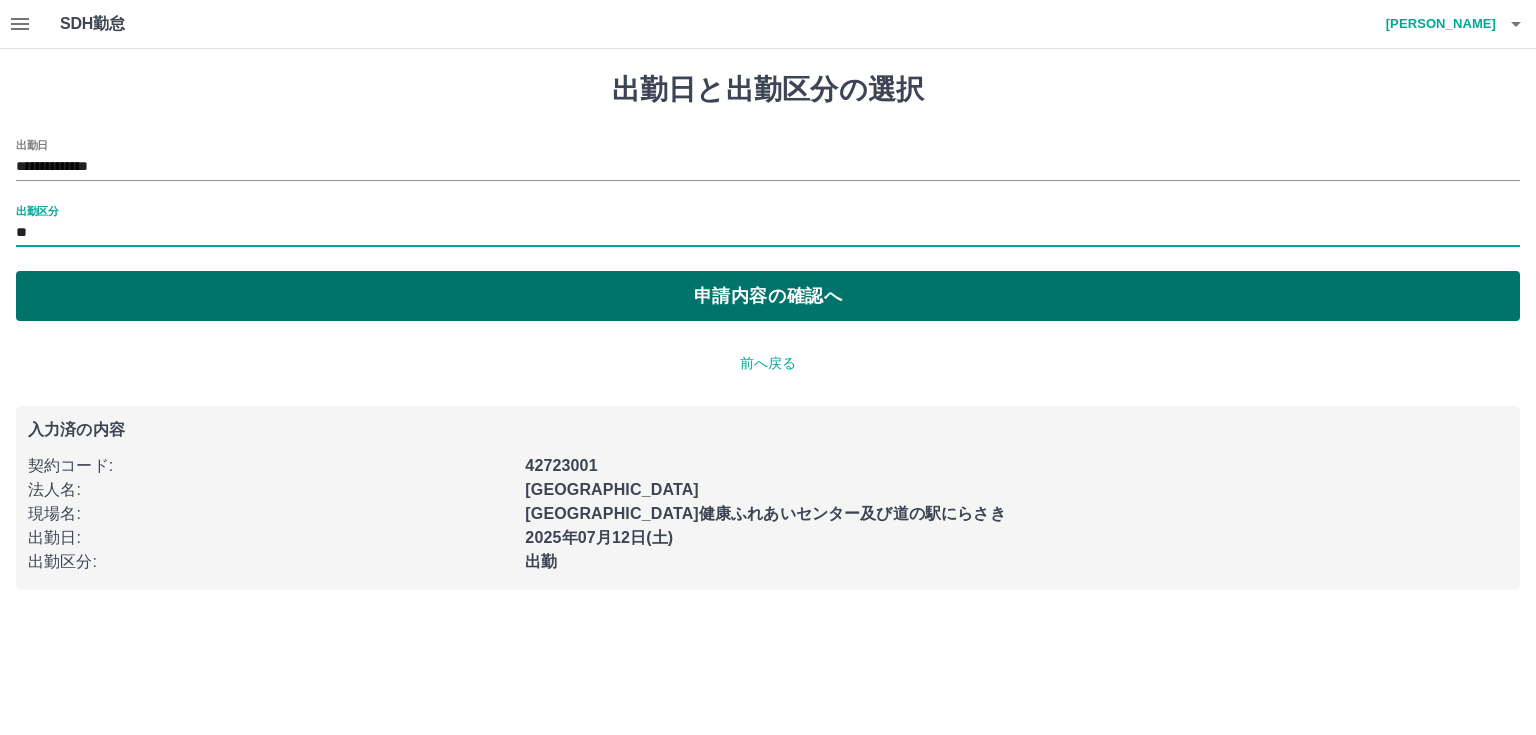 click on "申請内容の確認へ" at bounding box center [768, 296] 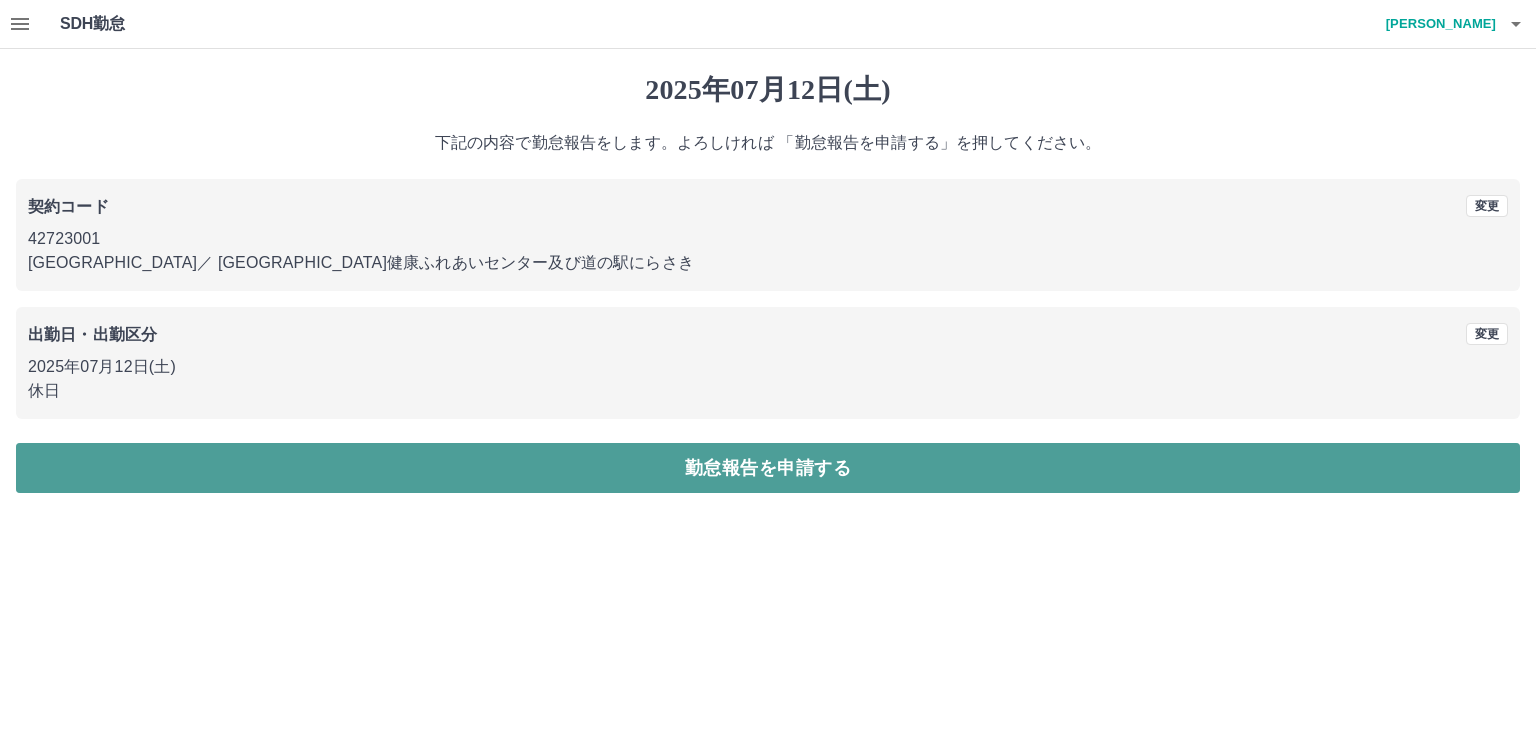 click on "勤怠報告を申請する" at bounding box center [768, 468] 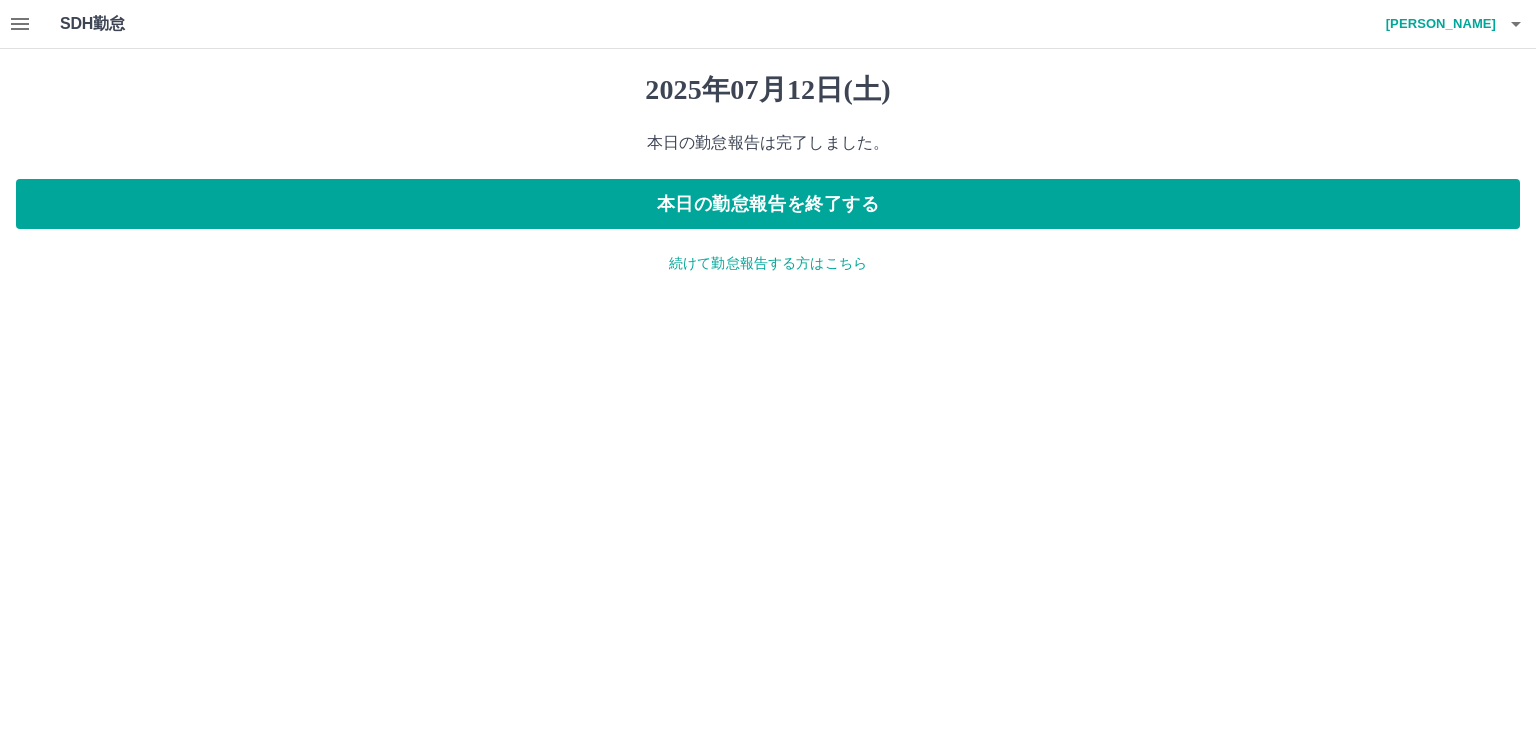 click on "[DATE] 本日の勤怠報告は完了しました。 本日の勤怠報告を終了する 続けて勤怠報告する方はこちら" at bounding box center [768, 173] 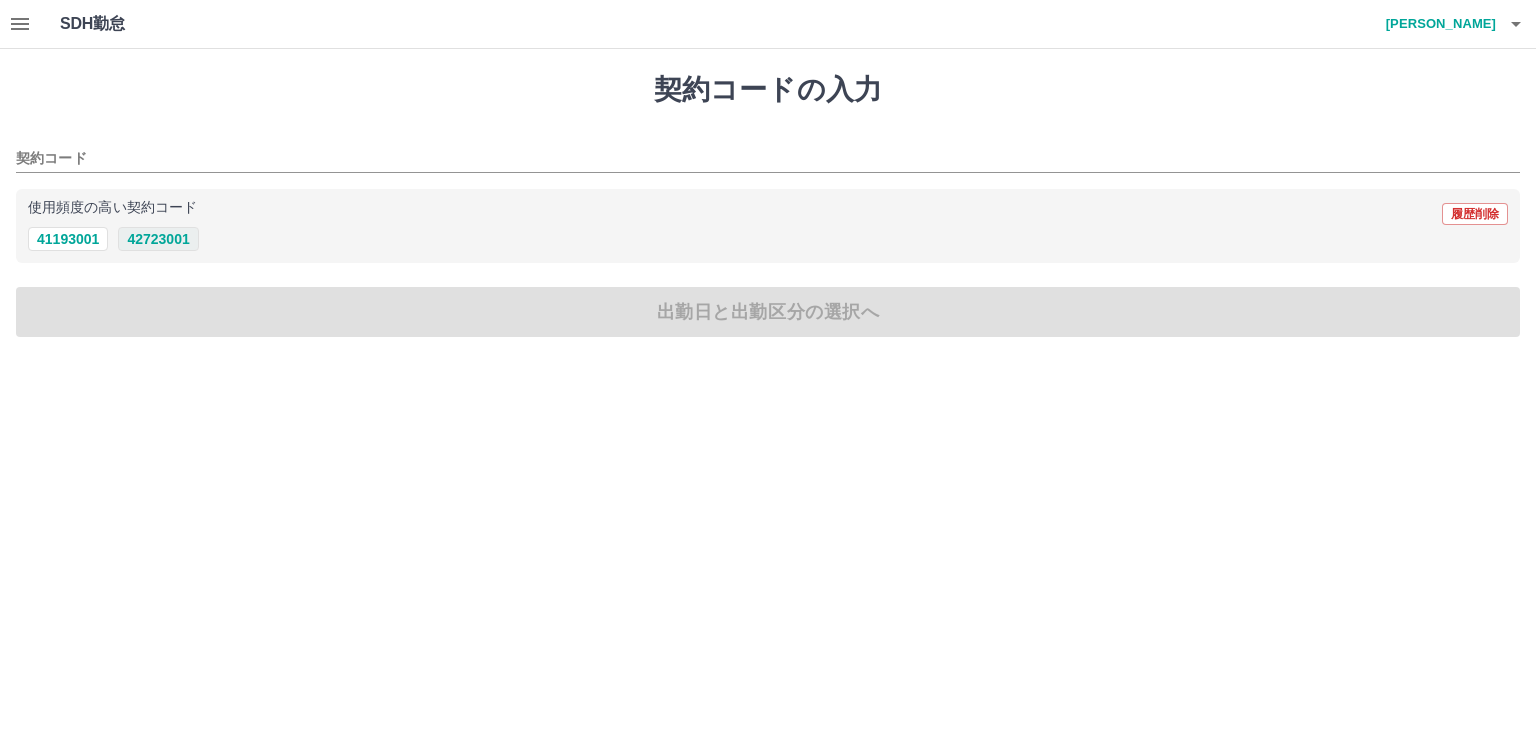 click on "42723001" at bounding box center [158, 239] 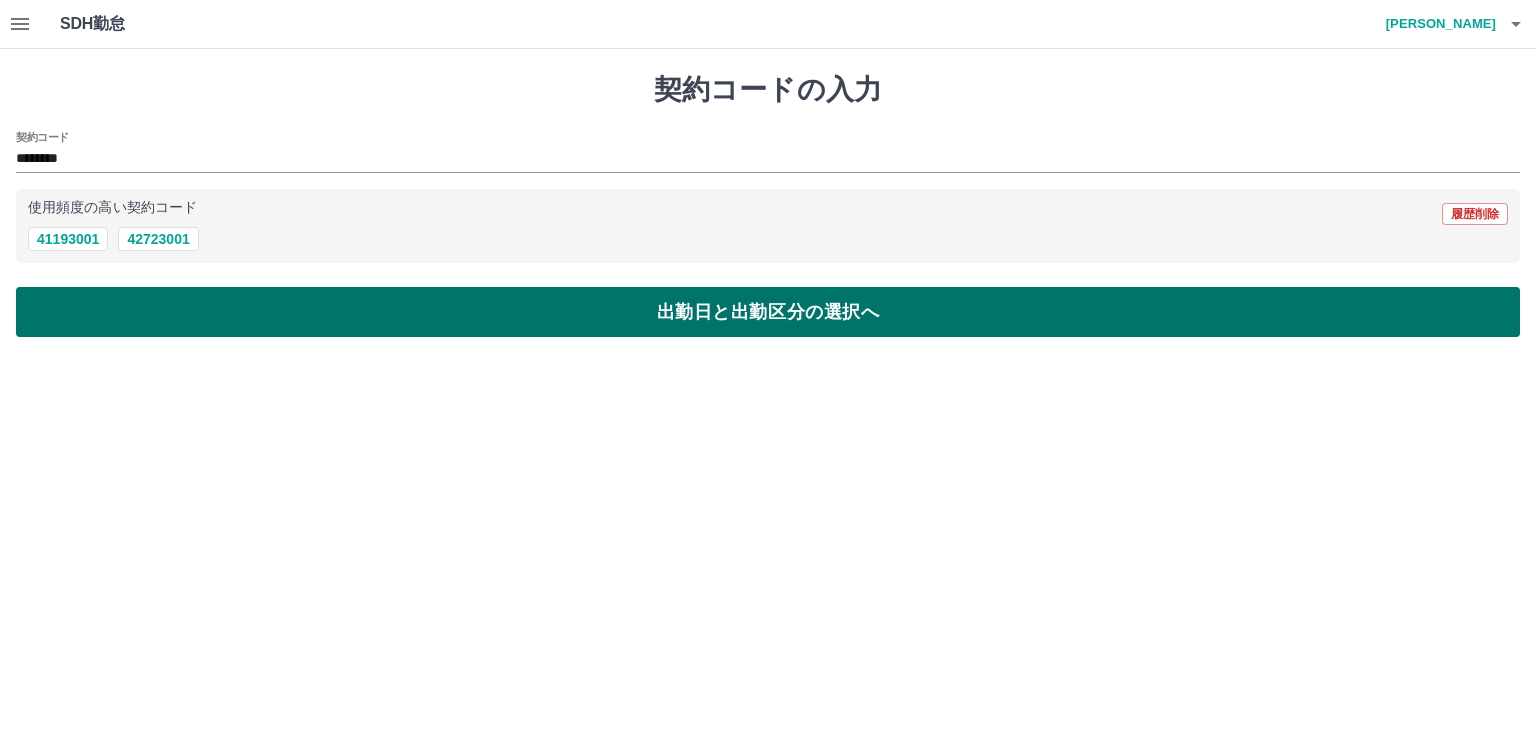 click on "出勤日と出勤区分の選択へ" at bounding box center [768, 312] 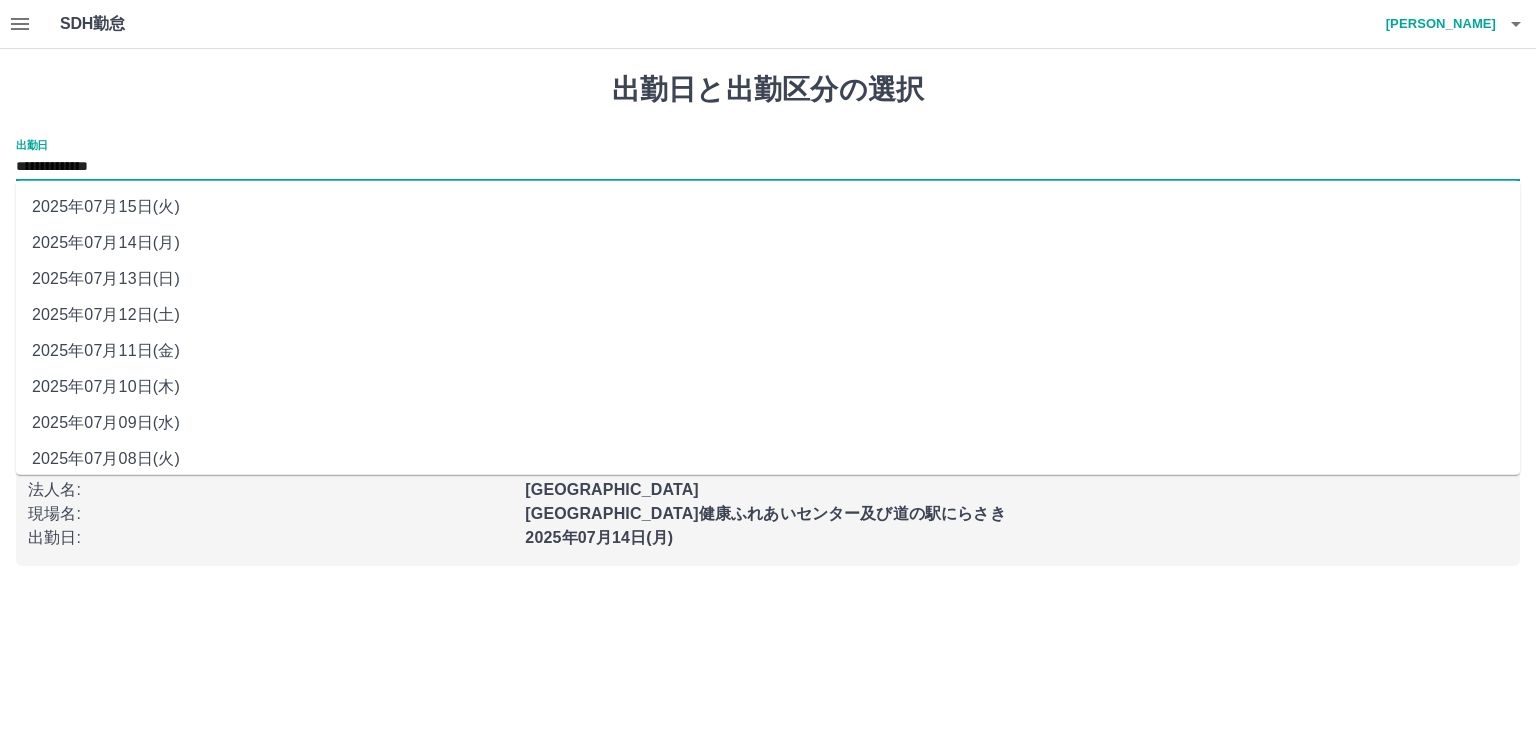 click on "**********" at bounding box center [768, 167] 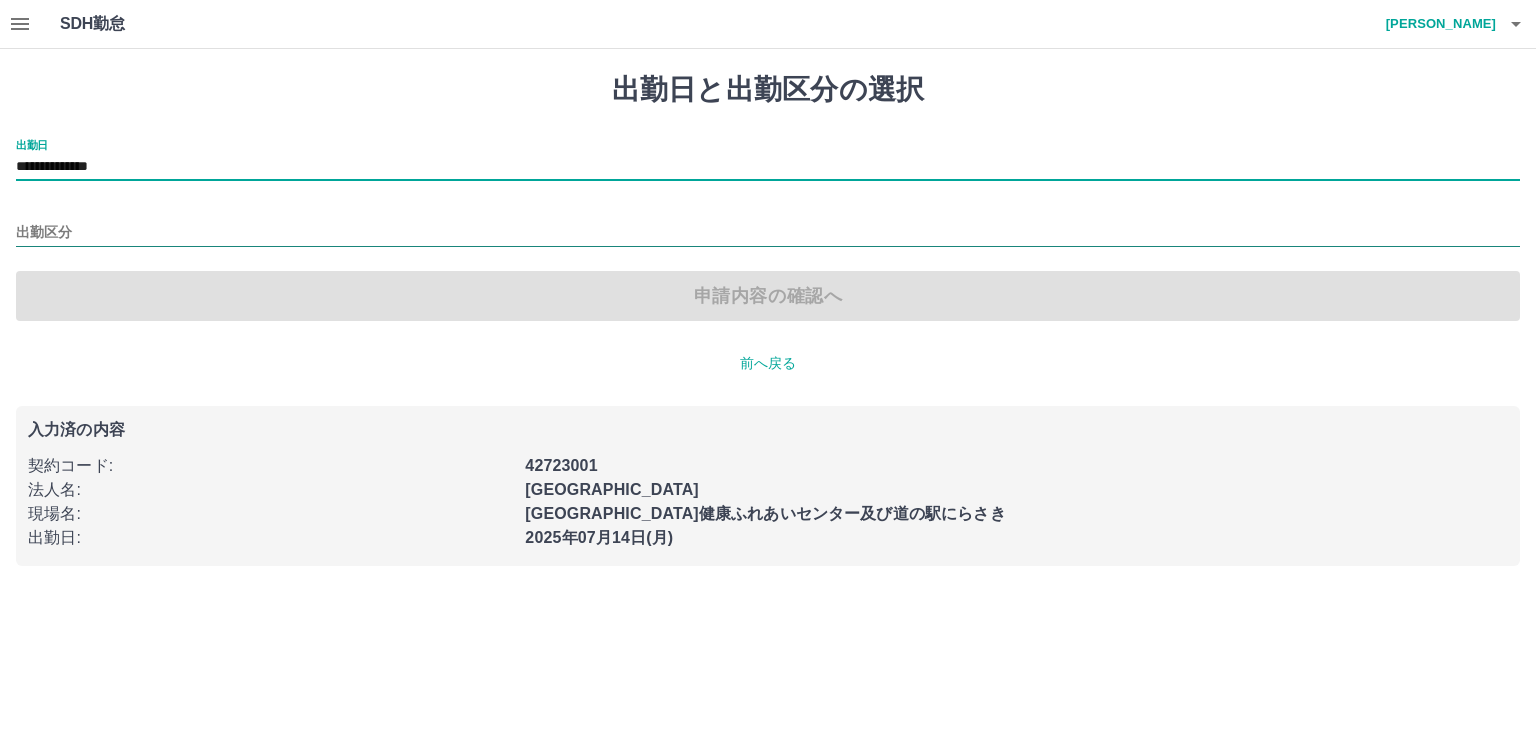 click on "出勤区分" at bounding box center (768, 233) 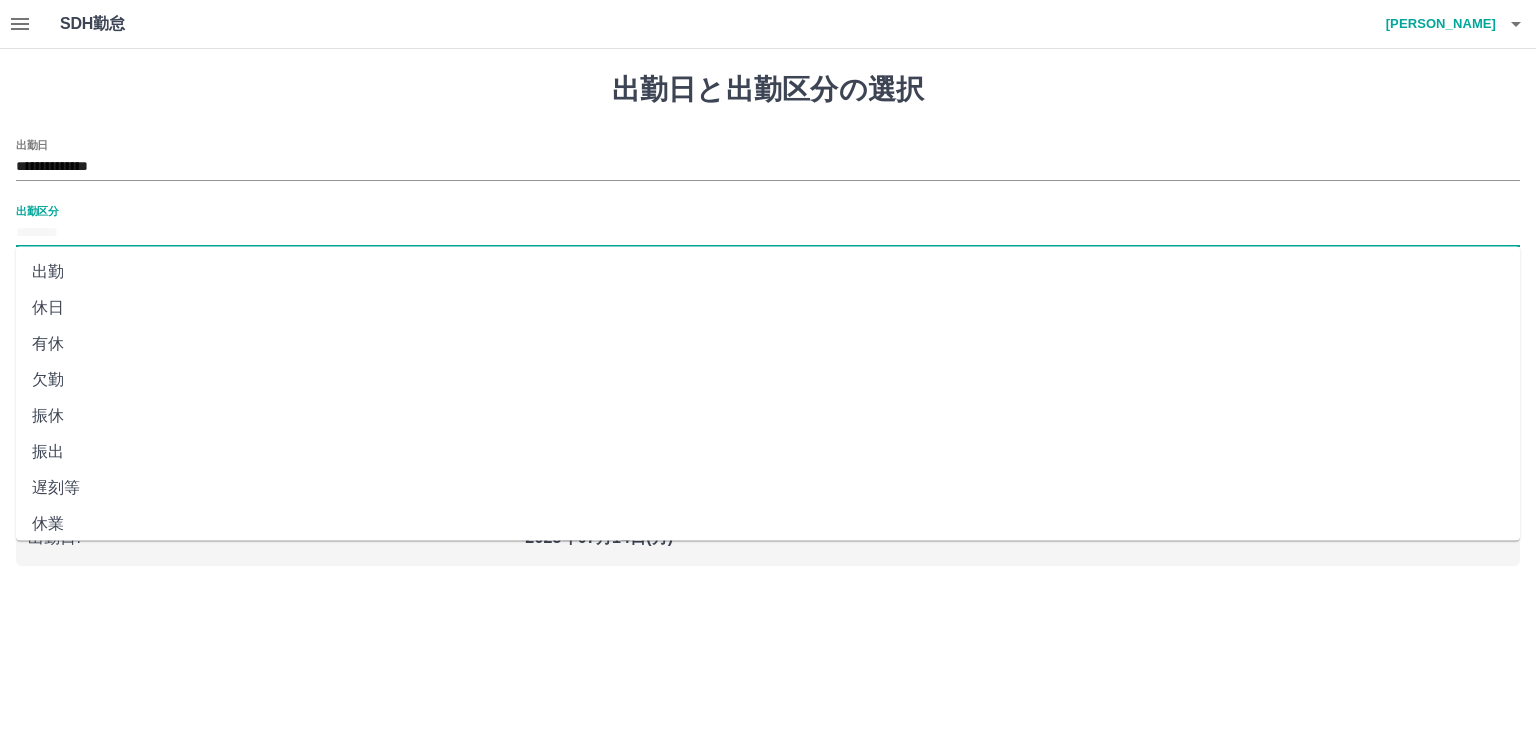 click on "休日" at bounding box center [768, 308] 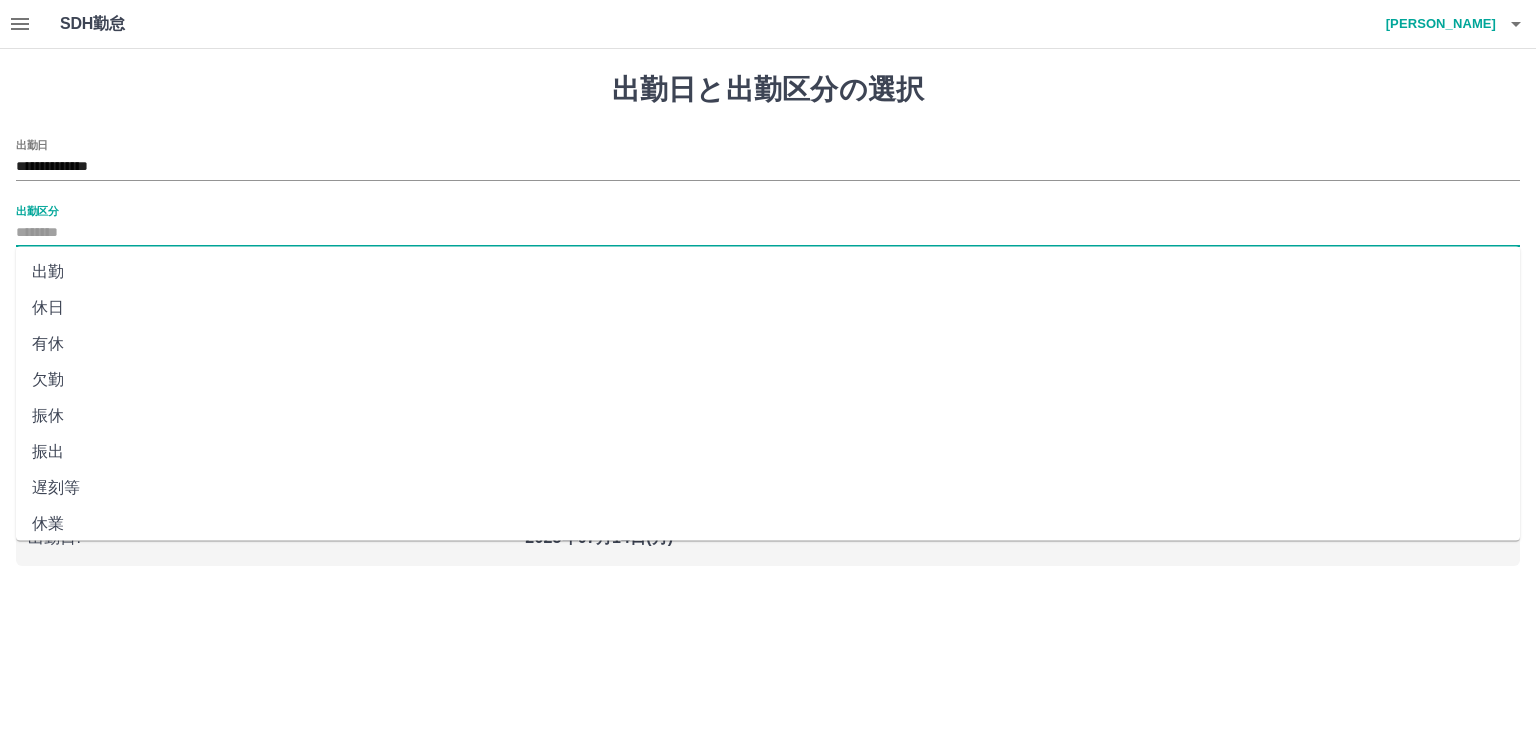 type on "**" 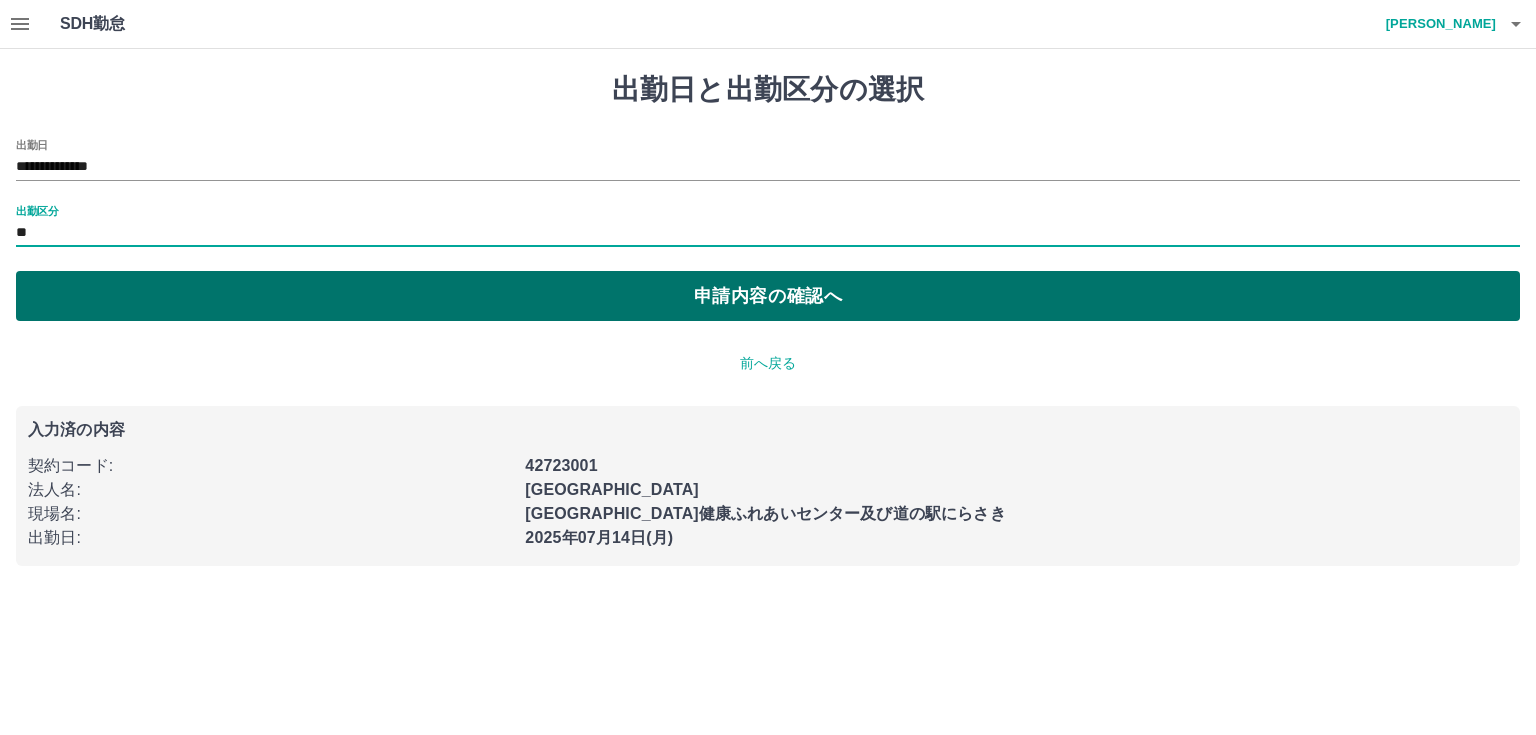 click on "申請内容の確認へ" at bounding box center [768, 296] 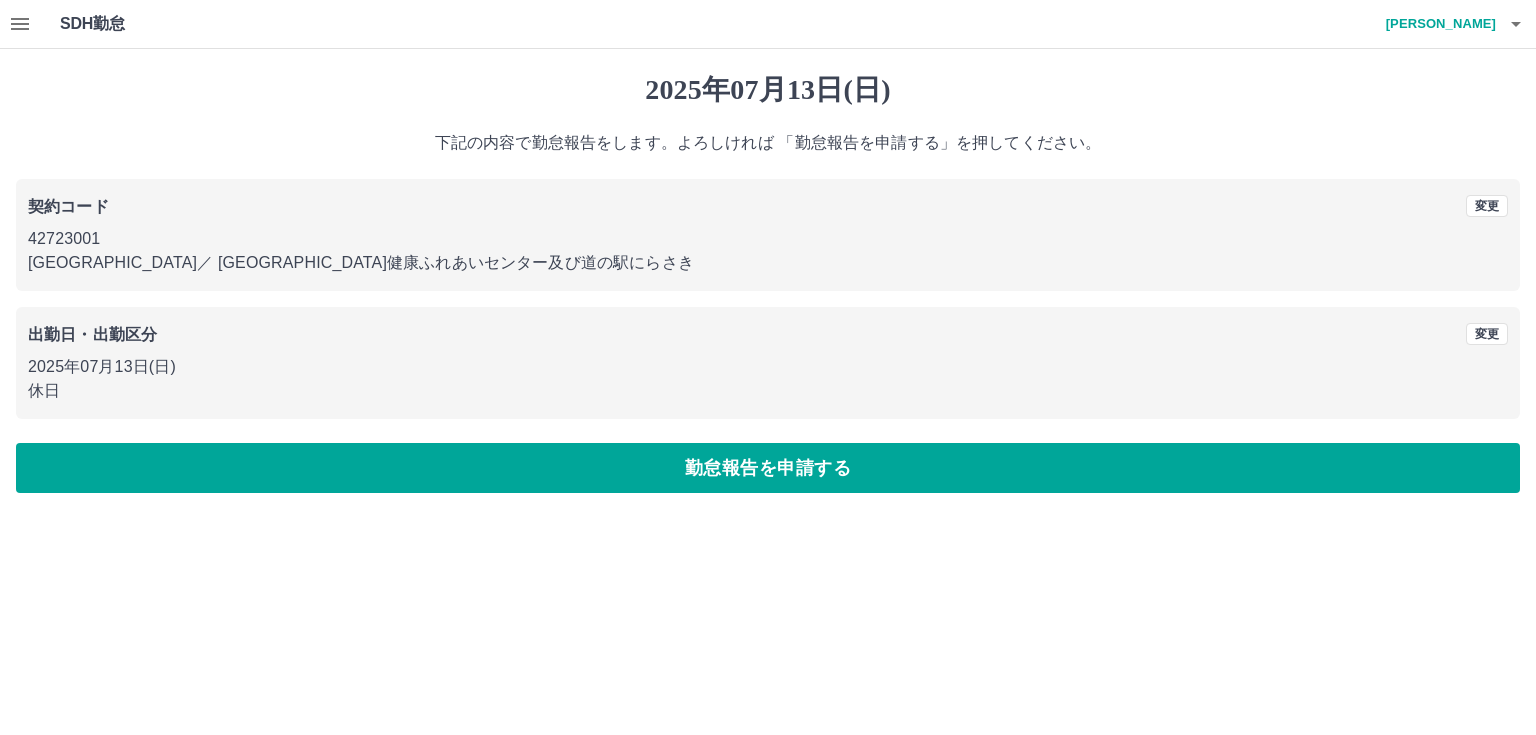 click on "勤怠報告を申請する" at bounding box center [768, 468] 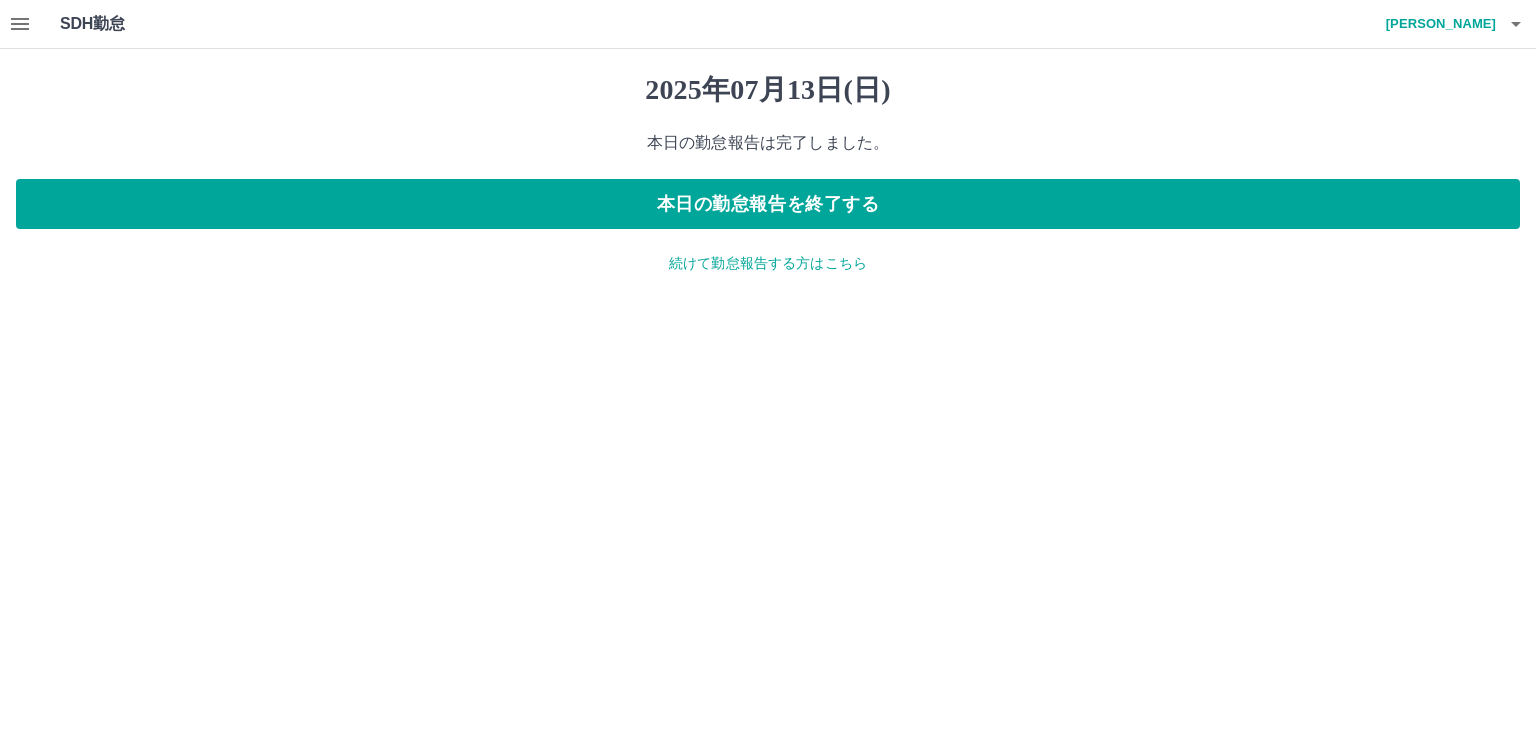 click on "続けて勤怠報告する方はこちら" at bounding box center (768, 263) 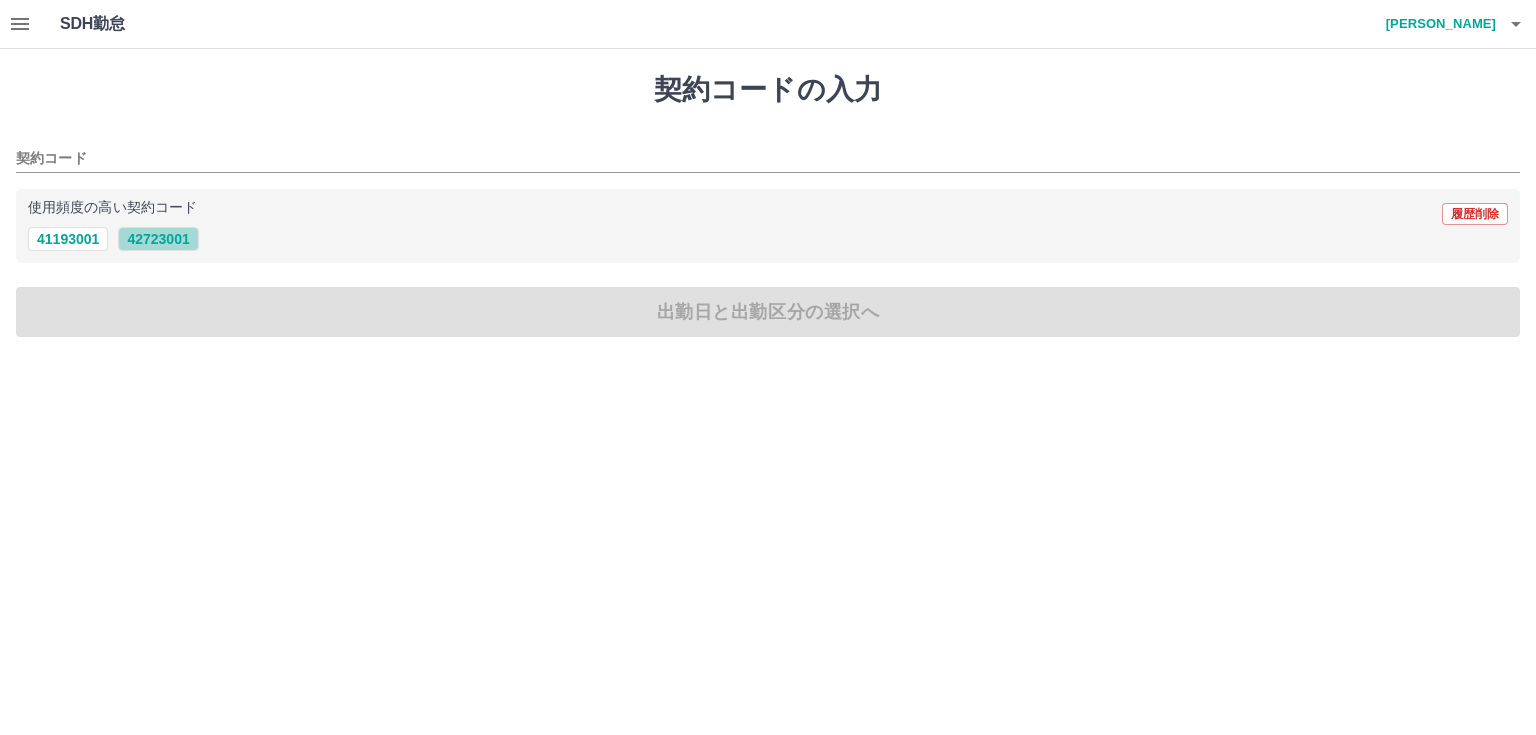 click on "42723001" at bounding box center (158, 239) 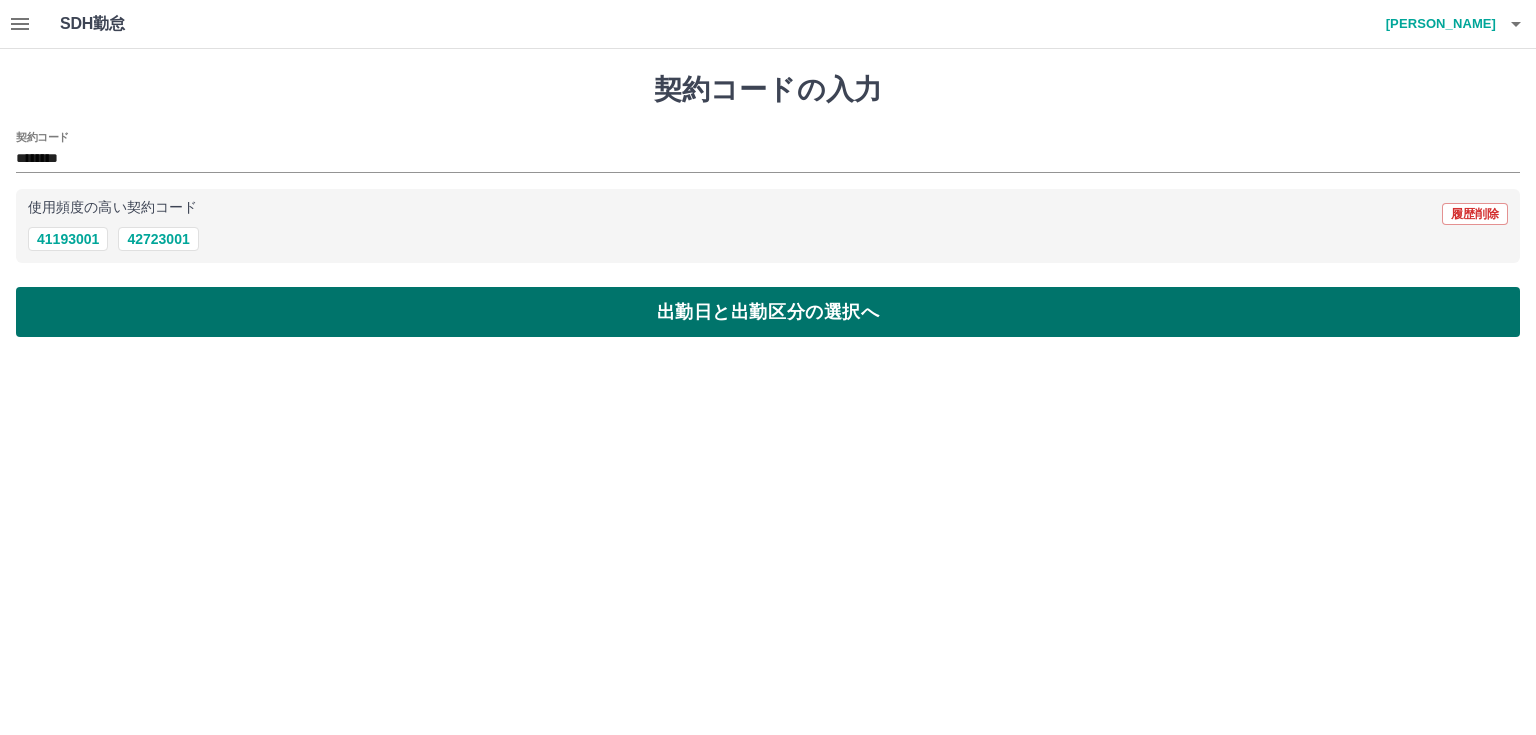 click on "出勤日と出勤区分の選択へ" at bounding box center (768, 312) 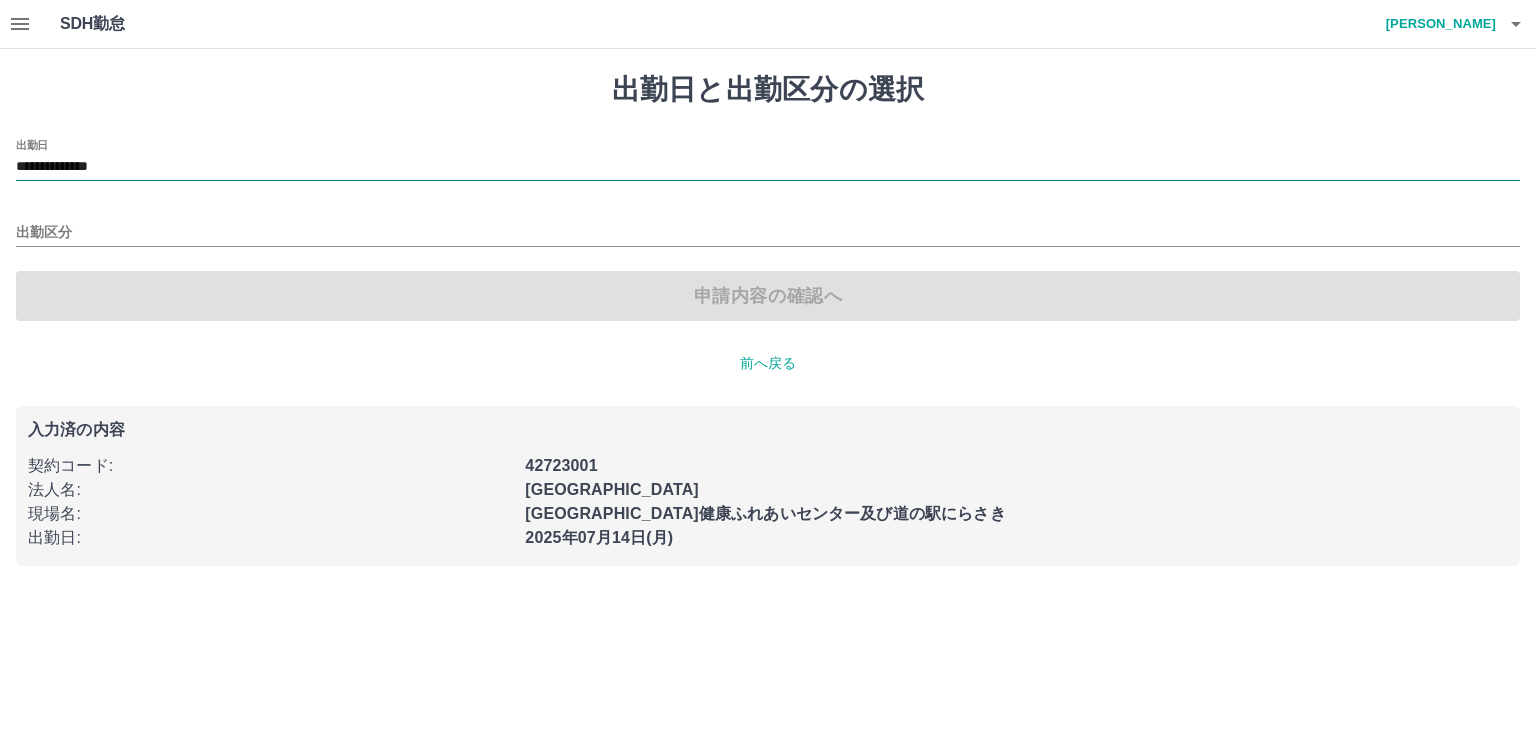 click on "**********" at bounding box center [768, 167] 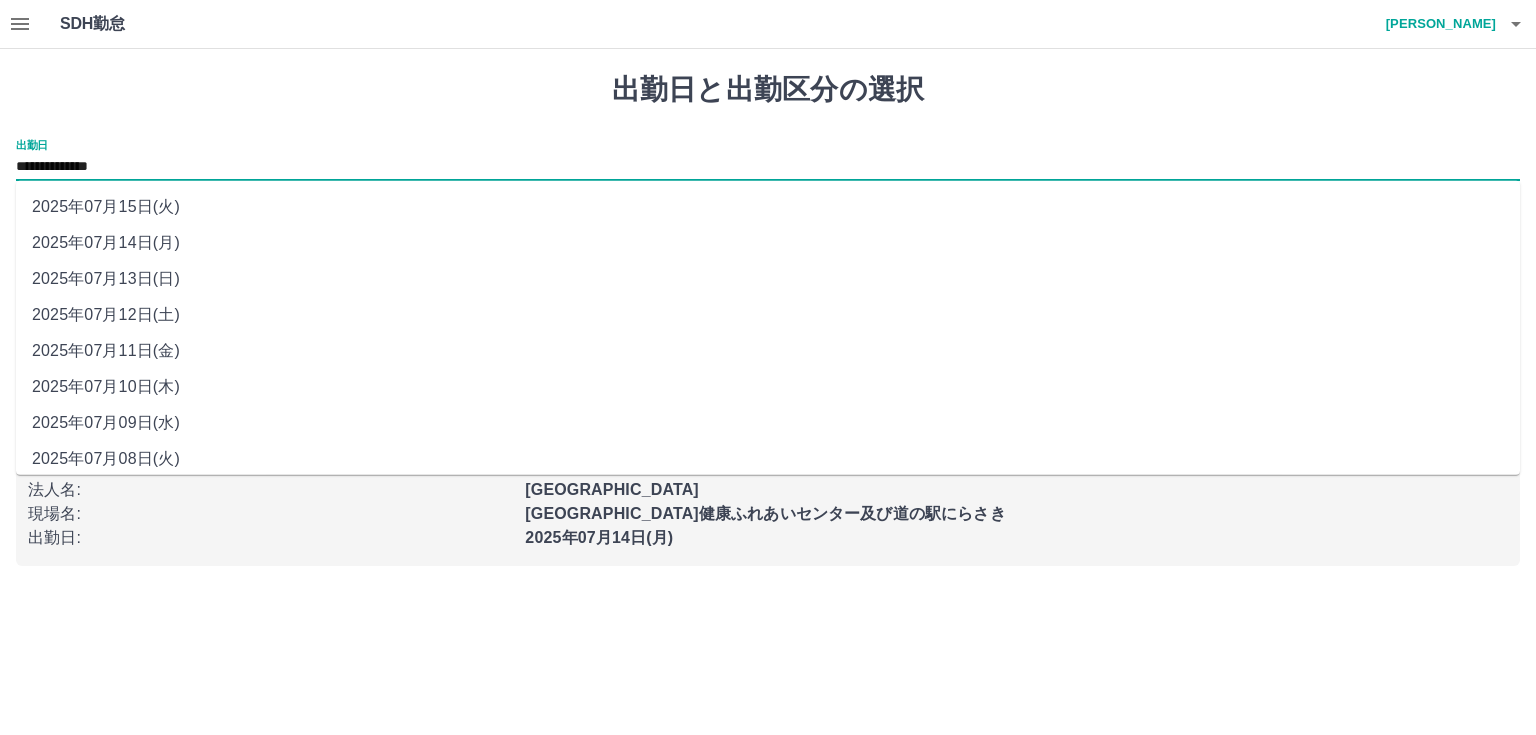 click on "2025年07月14日(月)" at bounding box center (768, 243) 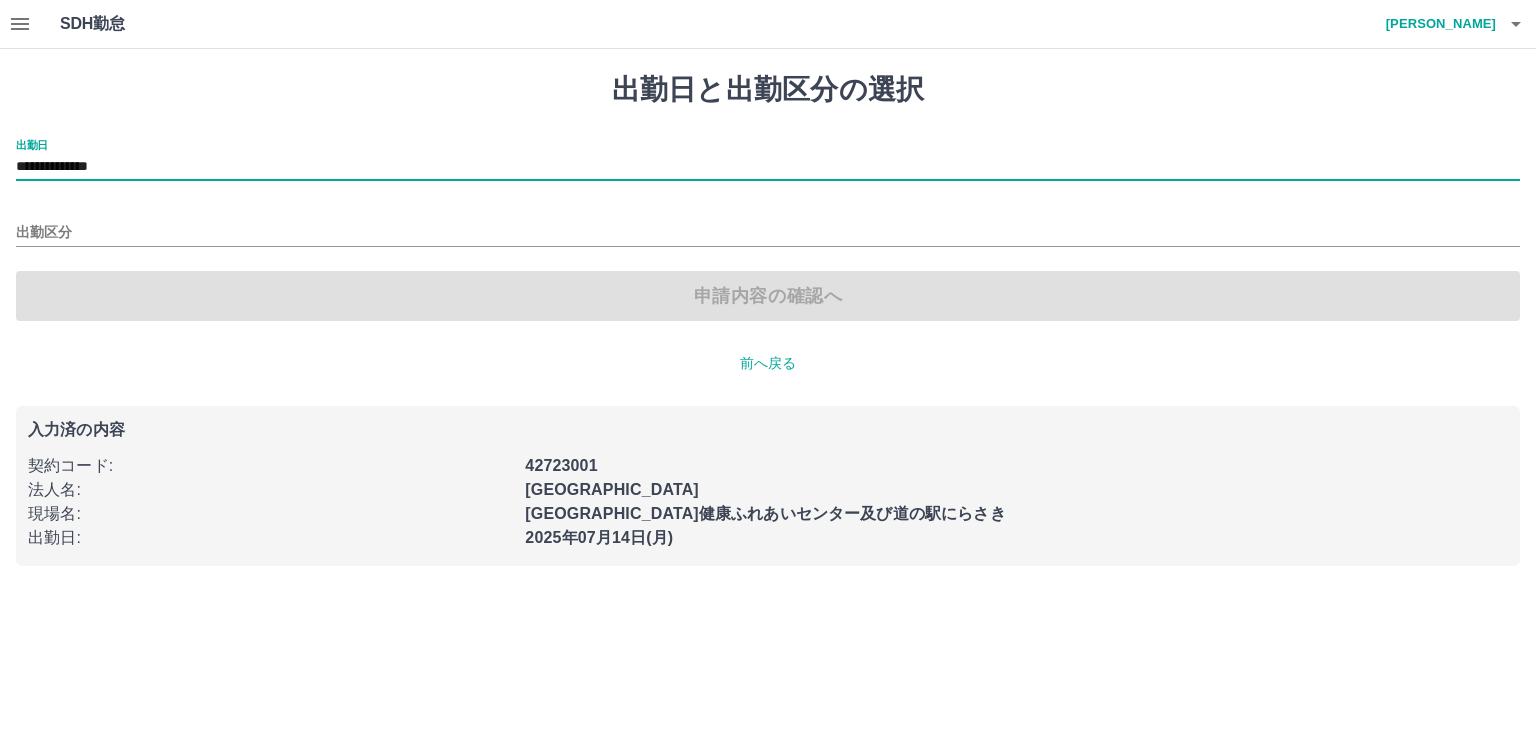 click on "出勤区分" at bounding box center (768, 226) 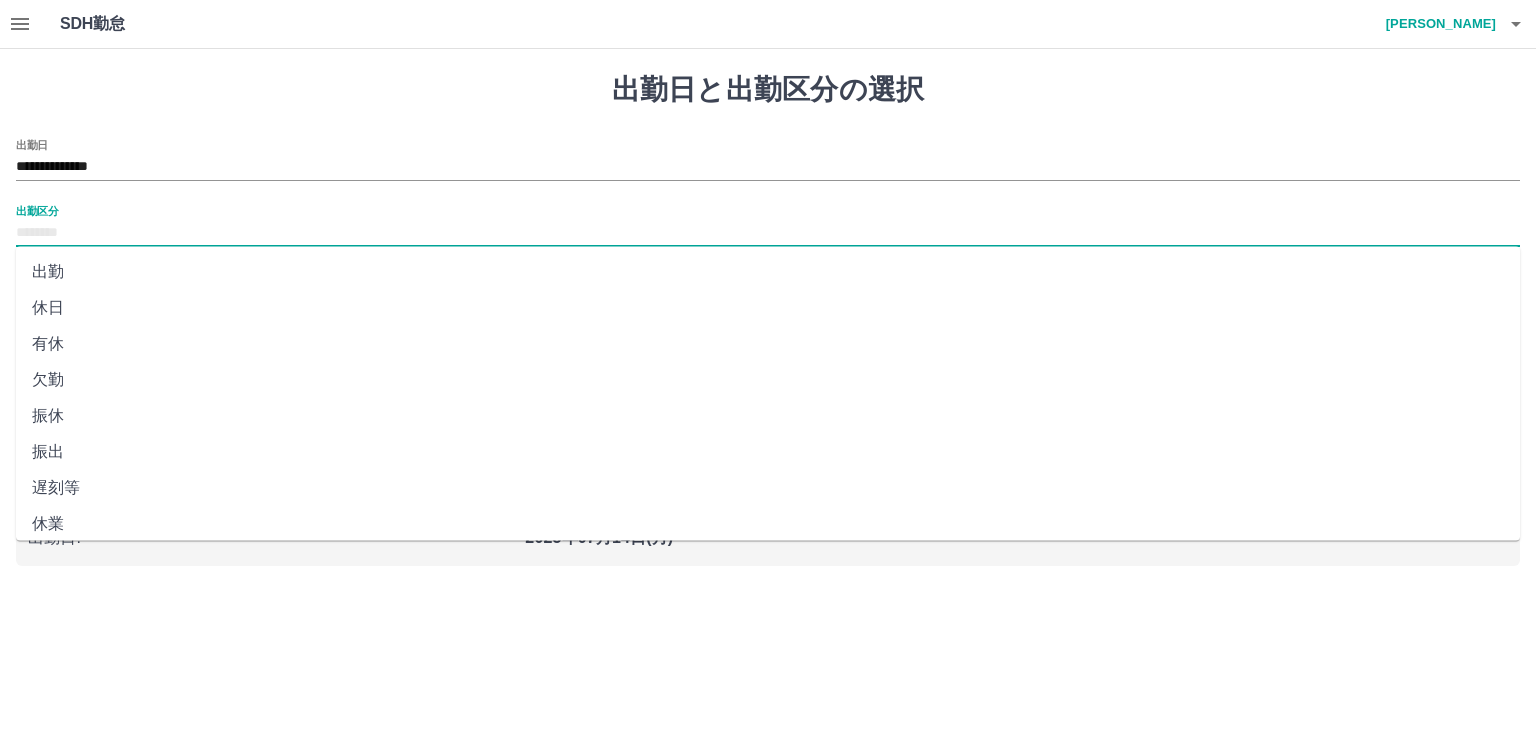 click on "出勤区分" at bounding box center (768, 233) 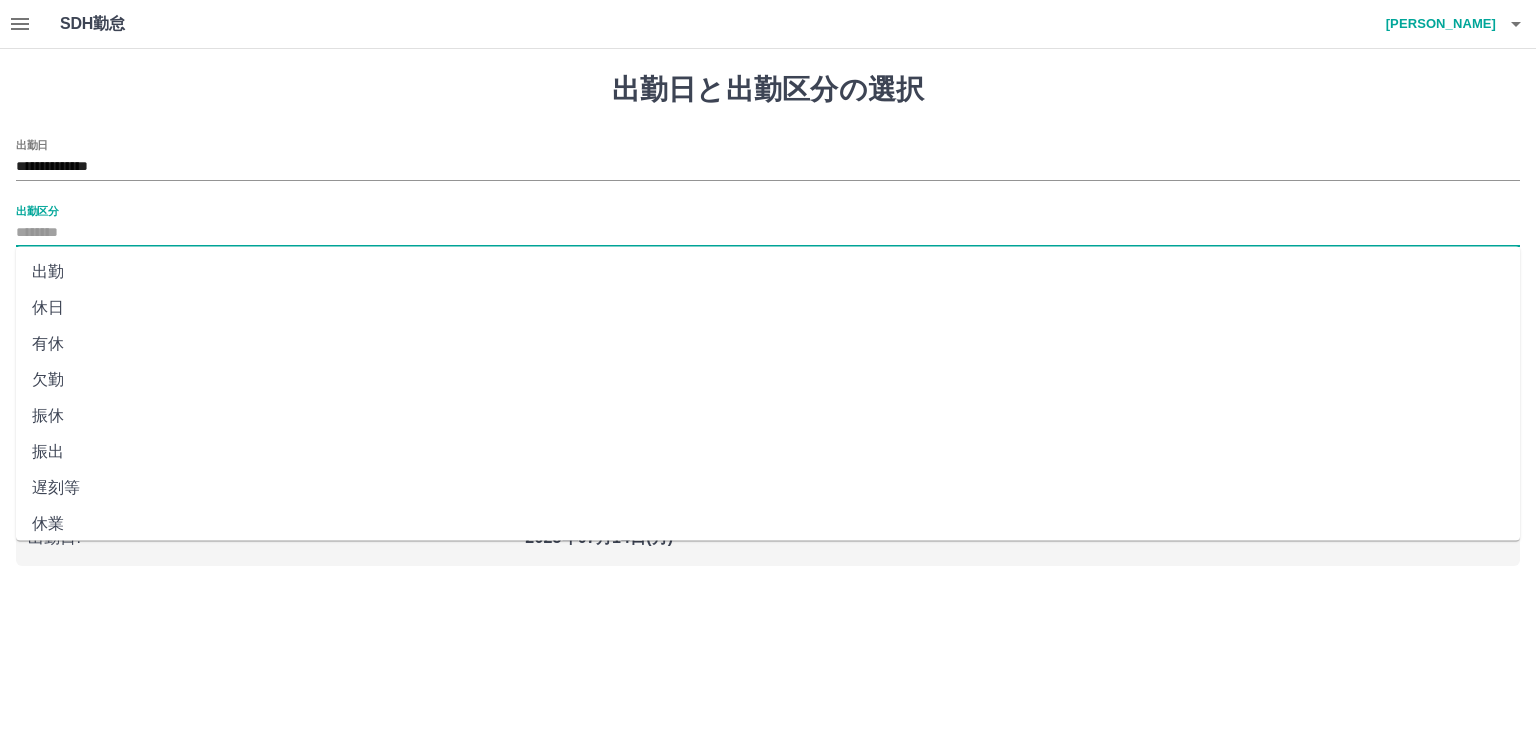 click on "出勤" at bounding box center (768, 272) 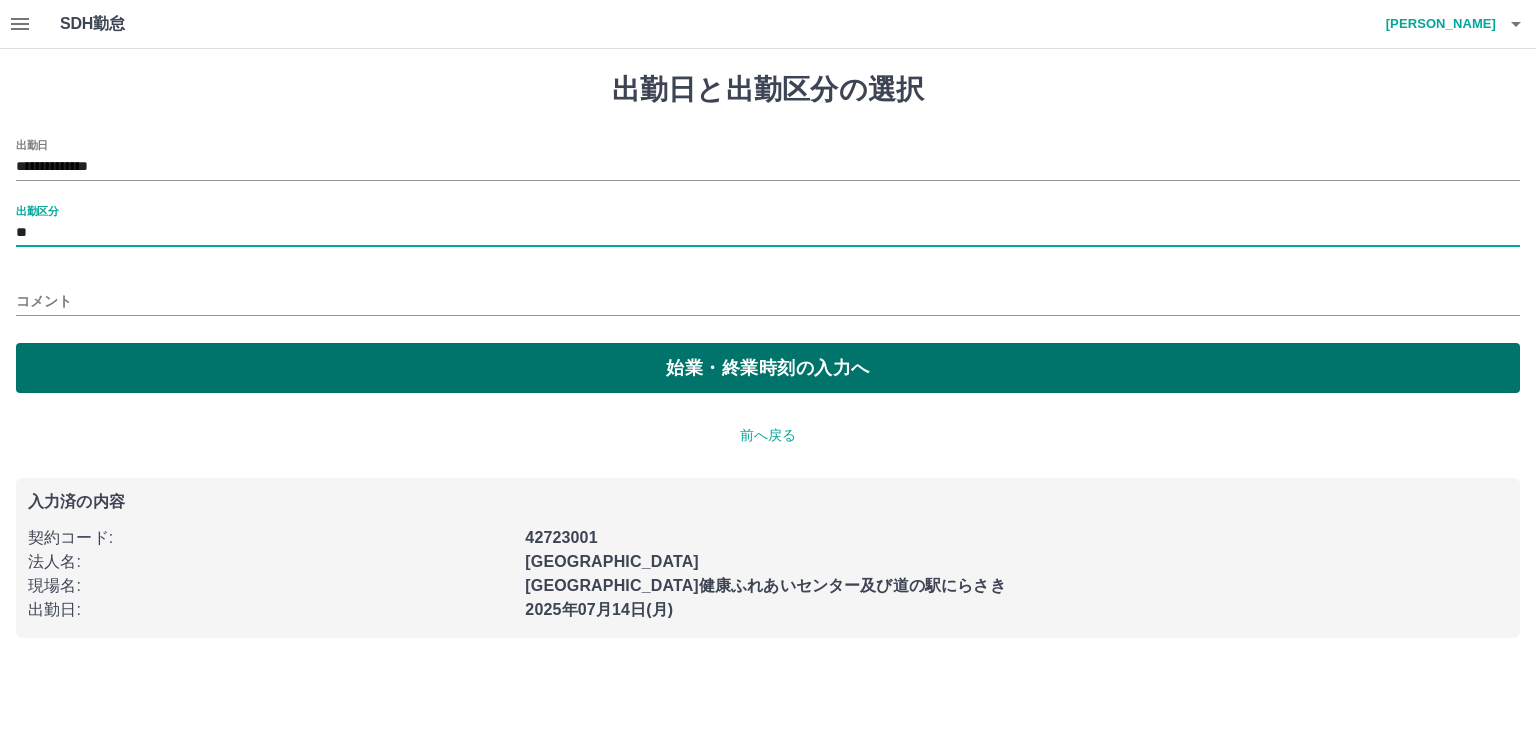 click on "始業・終業時刻の入力へ" at bounding box center (768, 368) 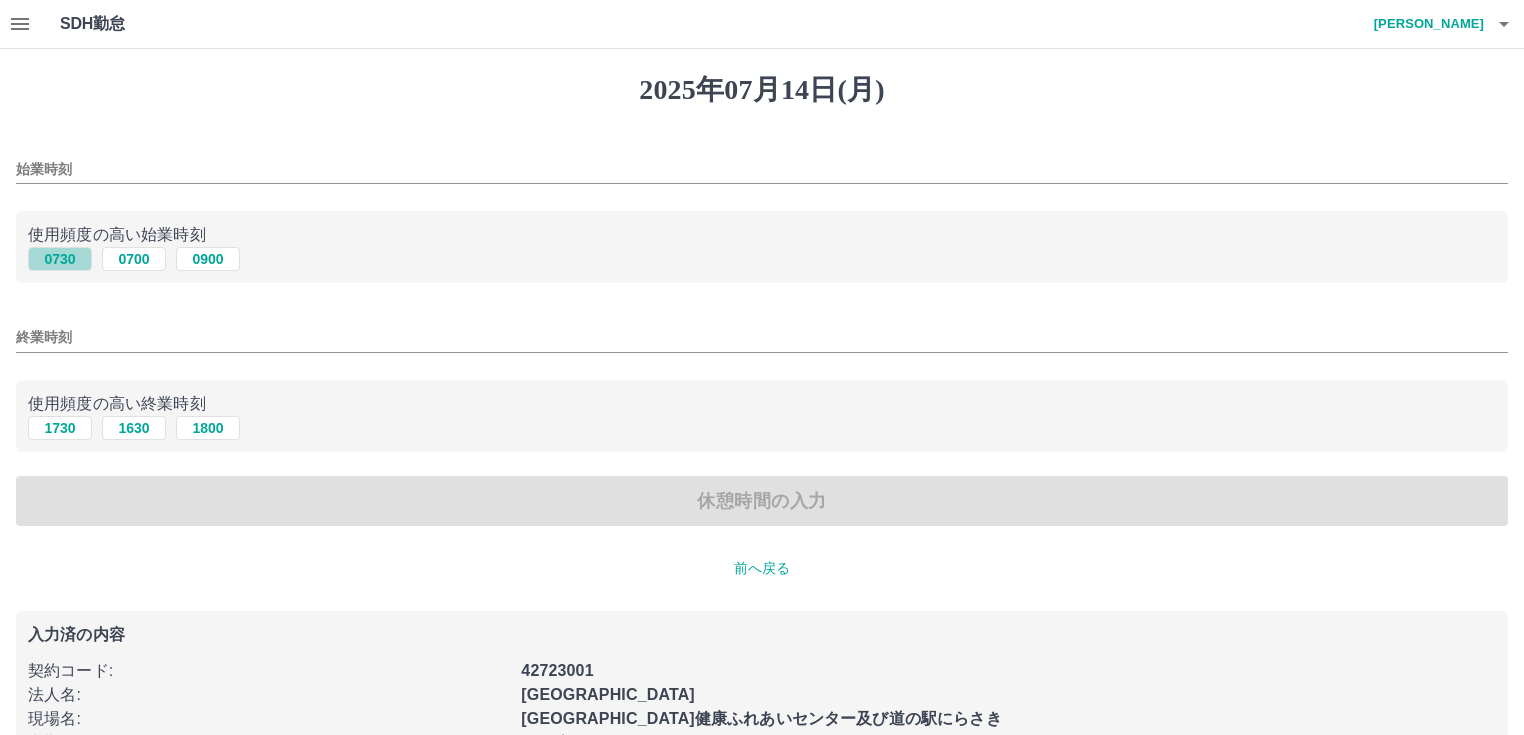 click on "0730" at bounding box center (60, 259) 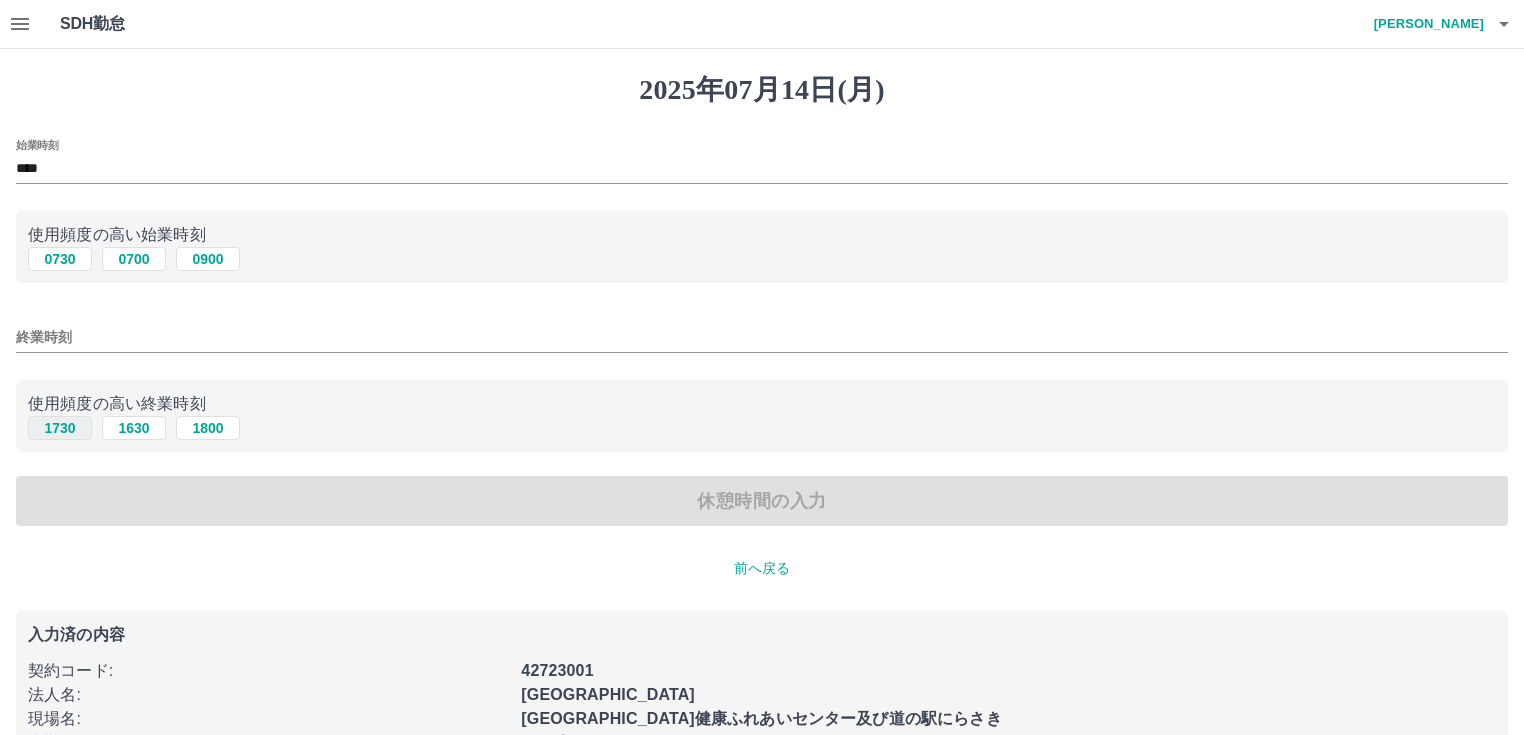 click on "1730" at bounding box center (60, 428) 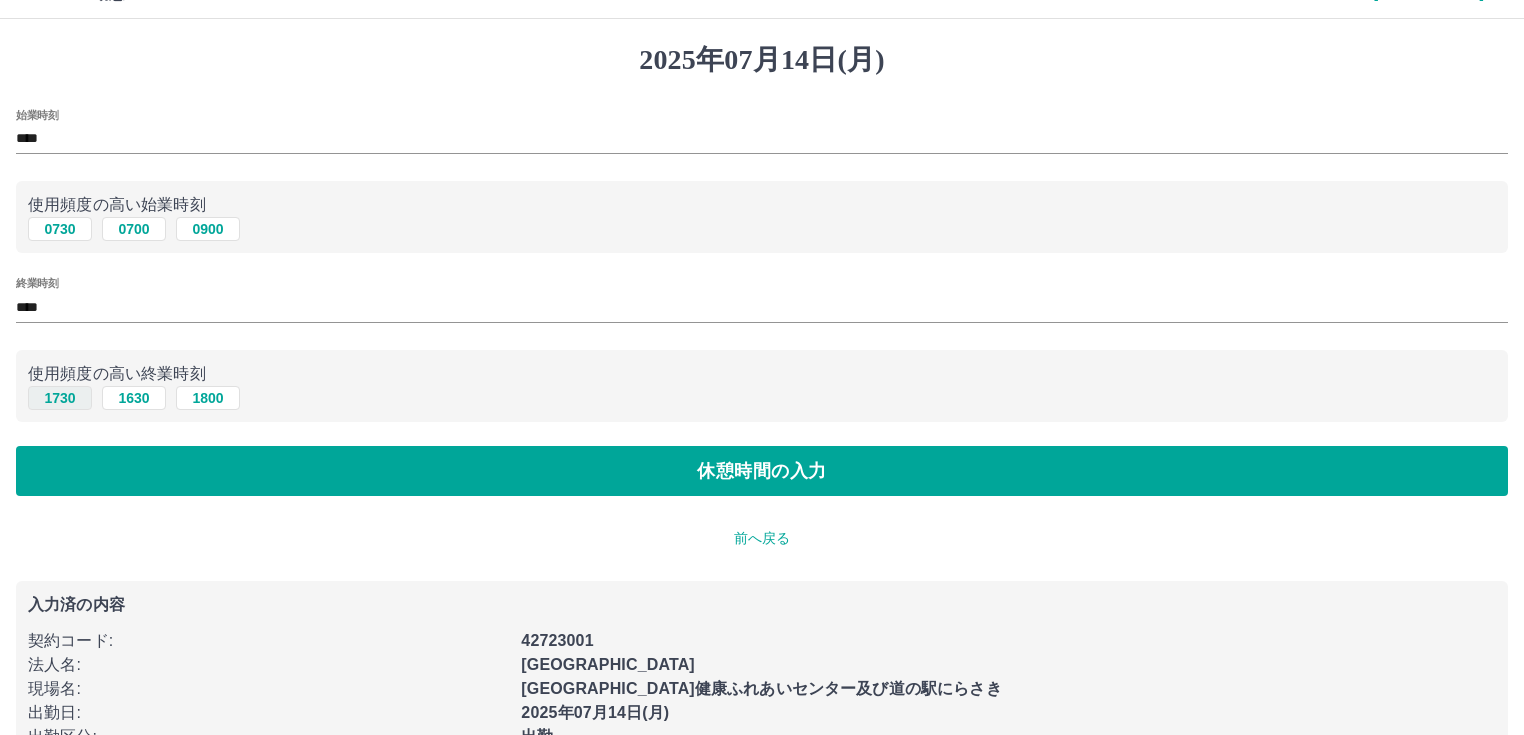 scroll, scrollTop: 0, scrollLeft: 0, axis: both 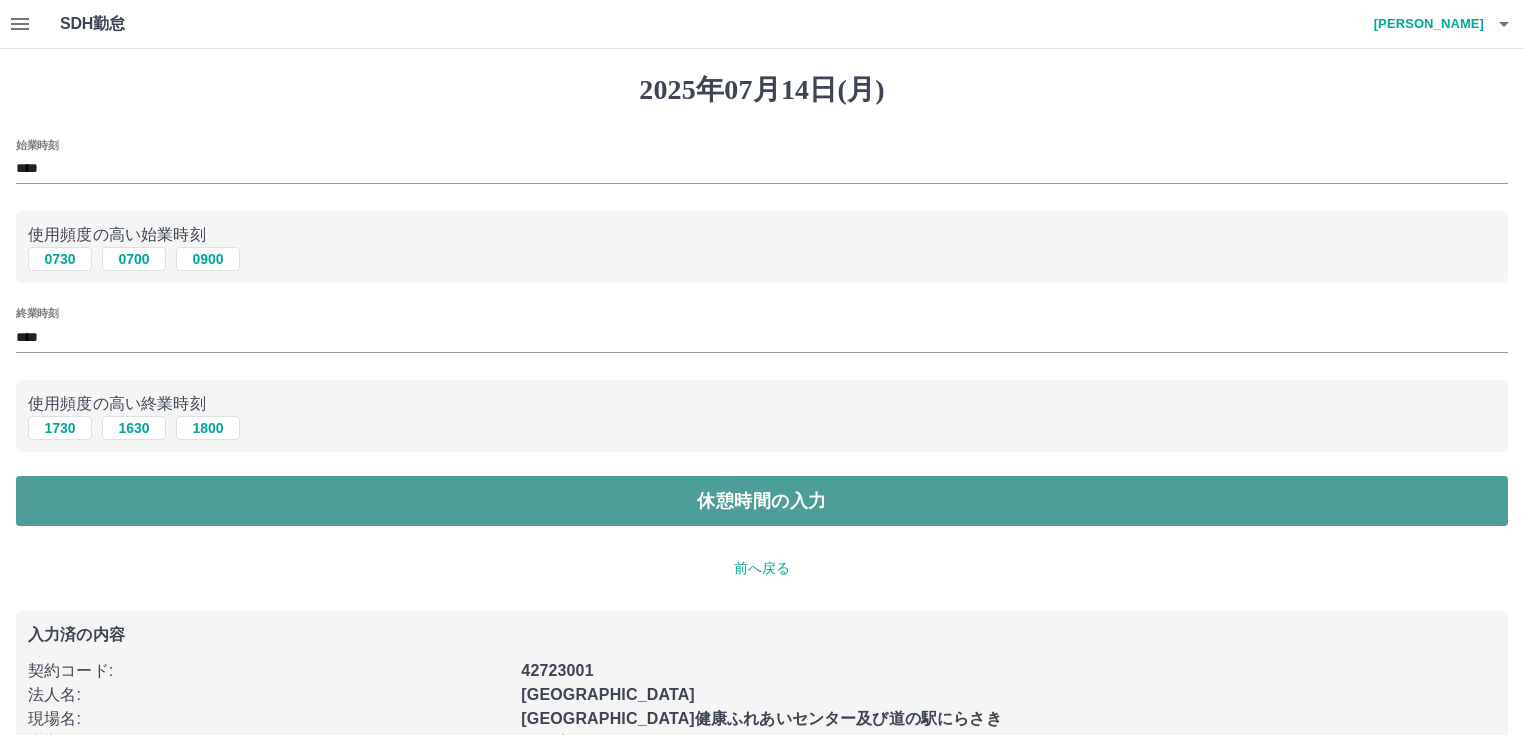 click on "休憩時間の入力" at bounding box center [762, 501] 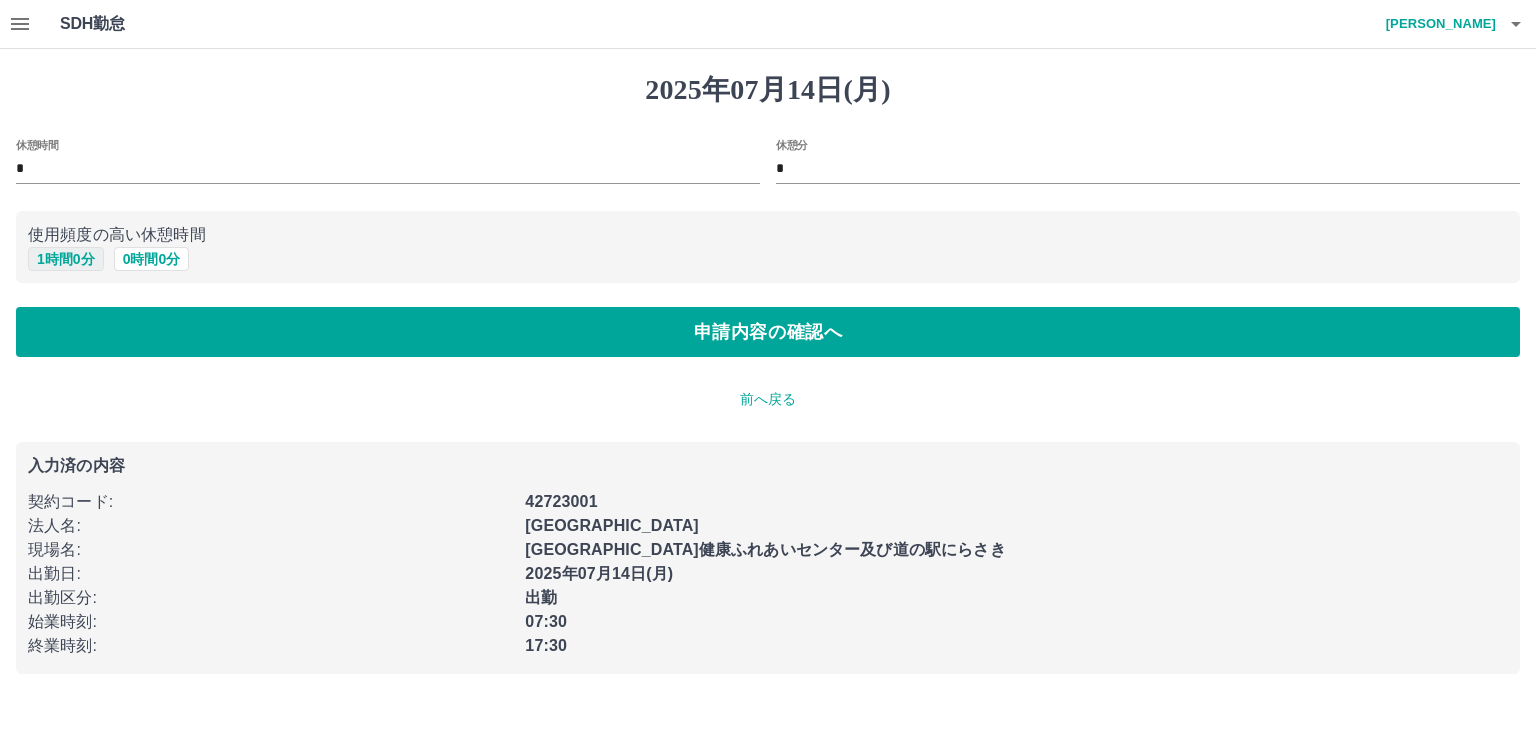 click on "1 時間 0 分" at bounding box center [66, 259] 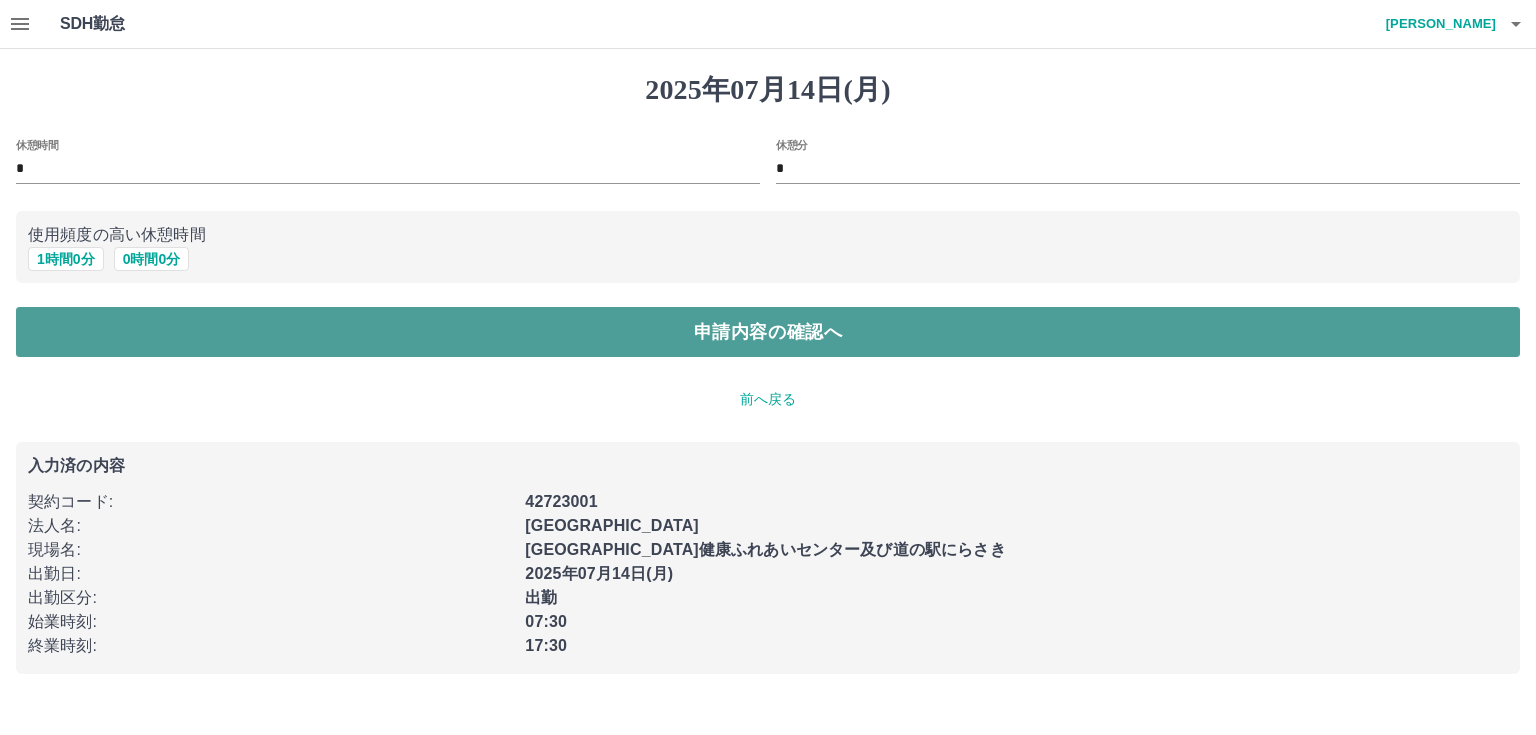 click on "申請内容の確認へ" at bounding box center [768, 332] 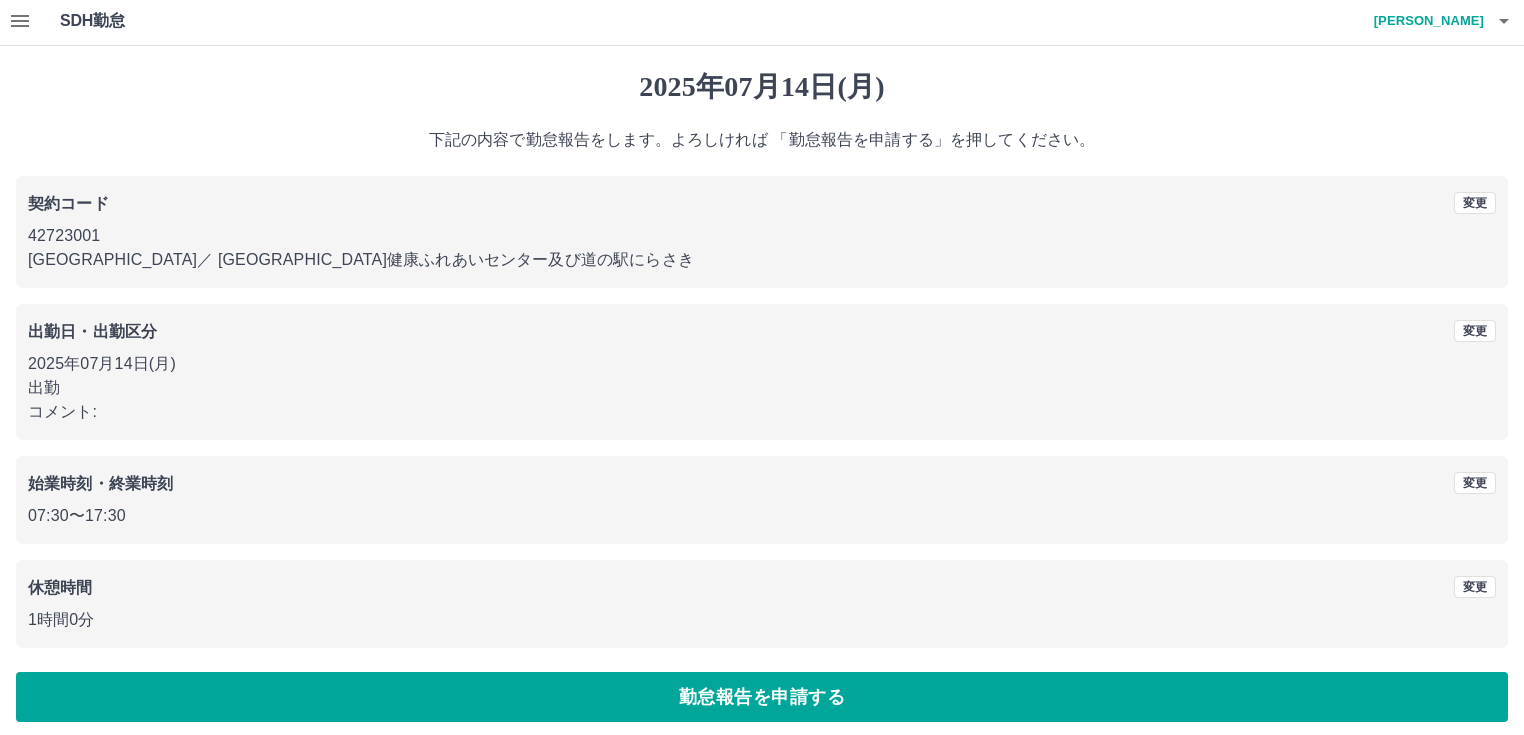 scroll, scrollTop: 13, scrollLeft: 0, axis: vertical 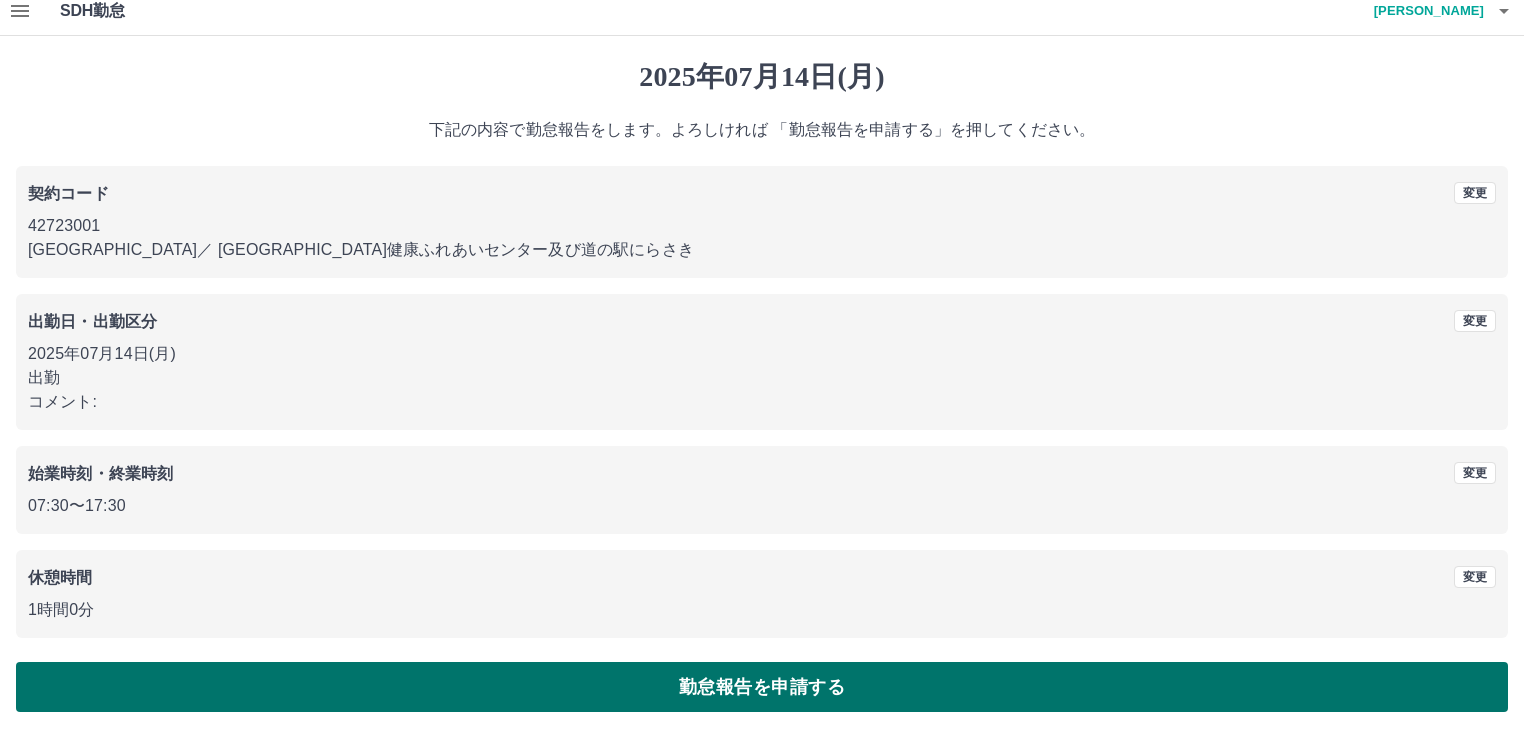 click on "勤怠報告を申請する" at bounding box center [762, 687] 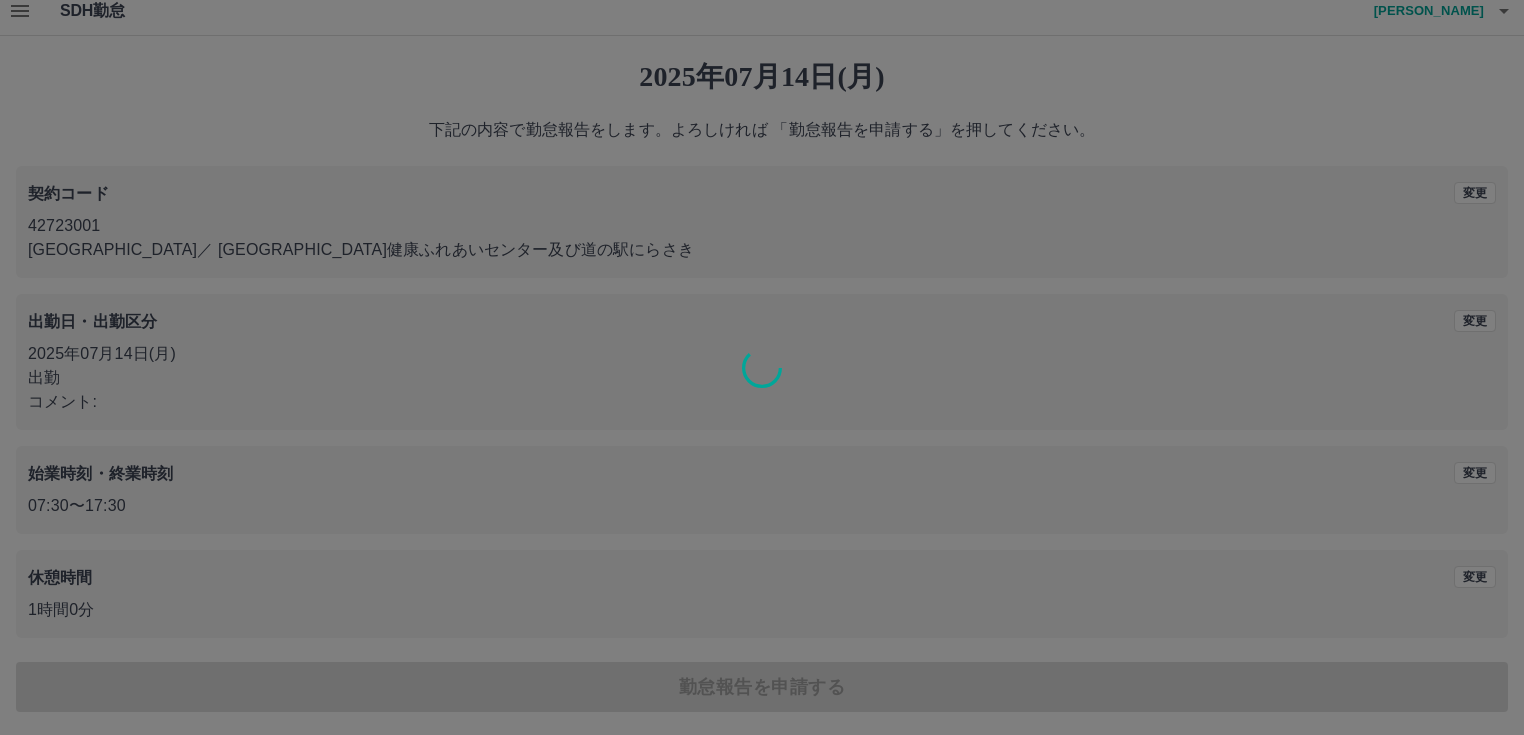 scroll, scrollTop: 0, scrollLeft: 0, axis: both 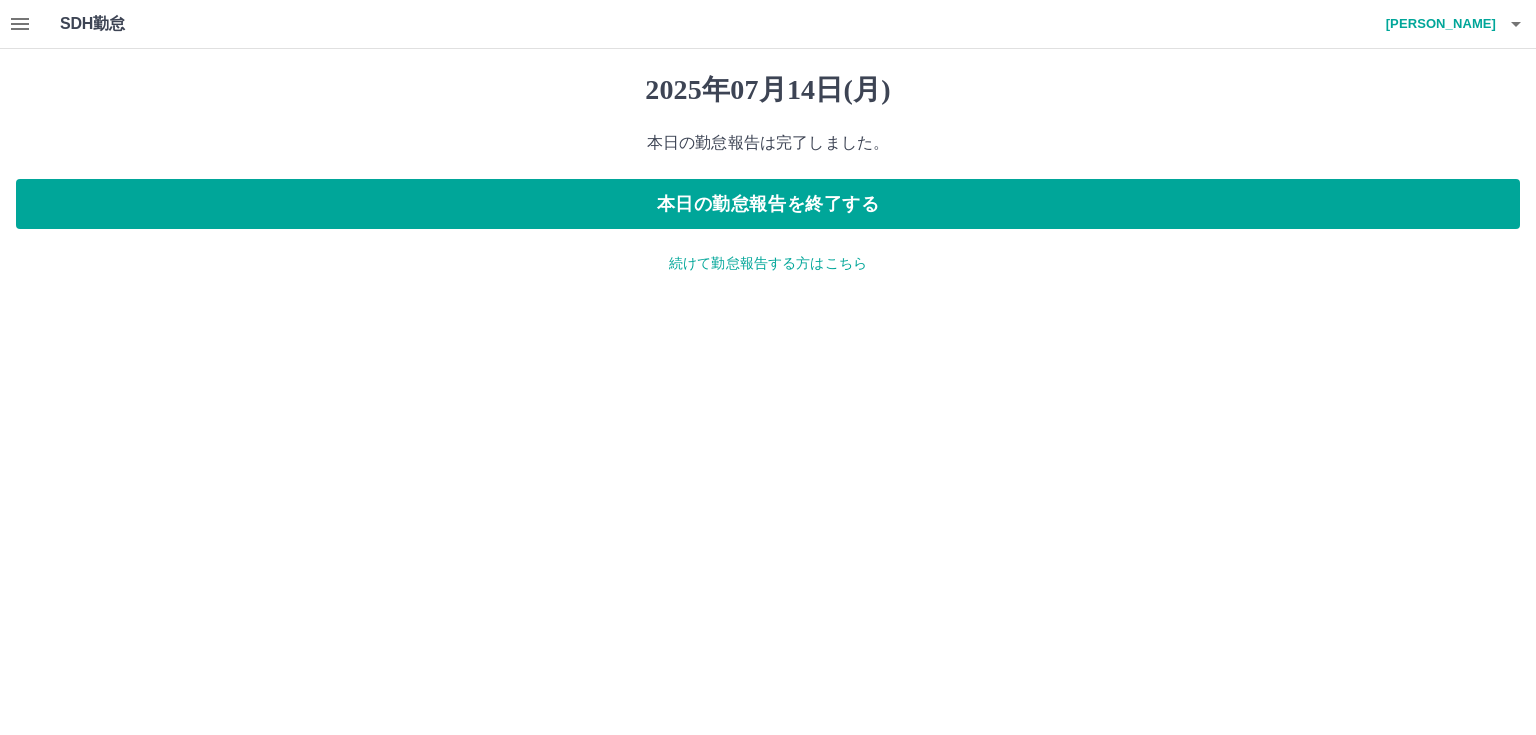 click on "続けて勤怠報告する方はこちら" at bounding box center (768, 263) 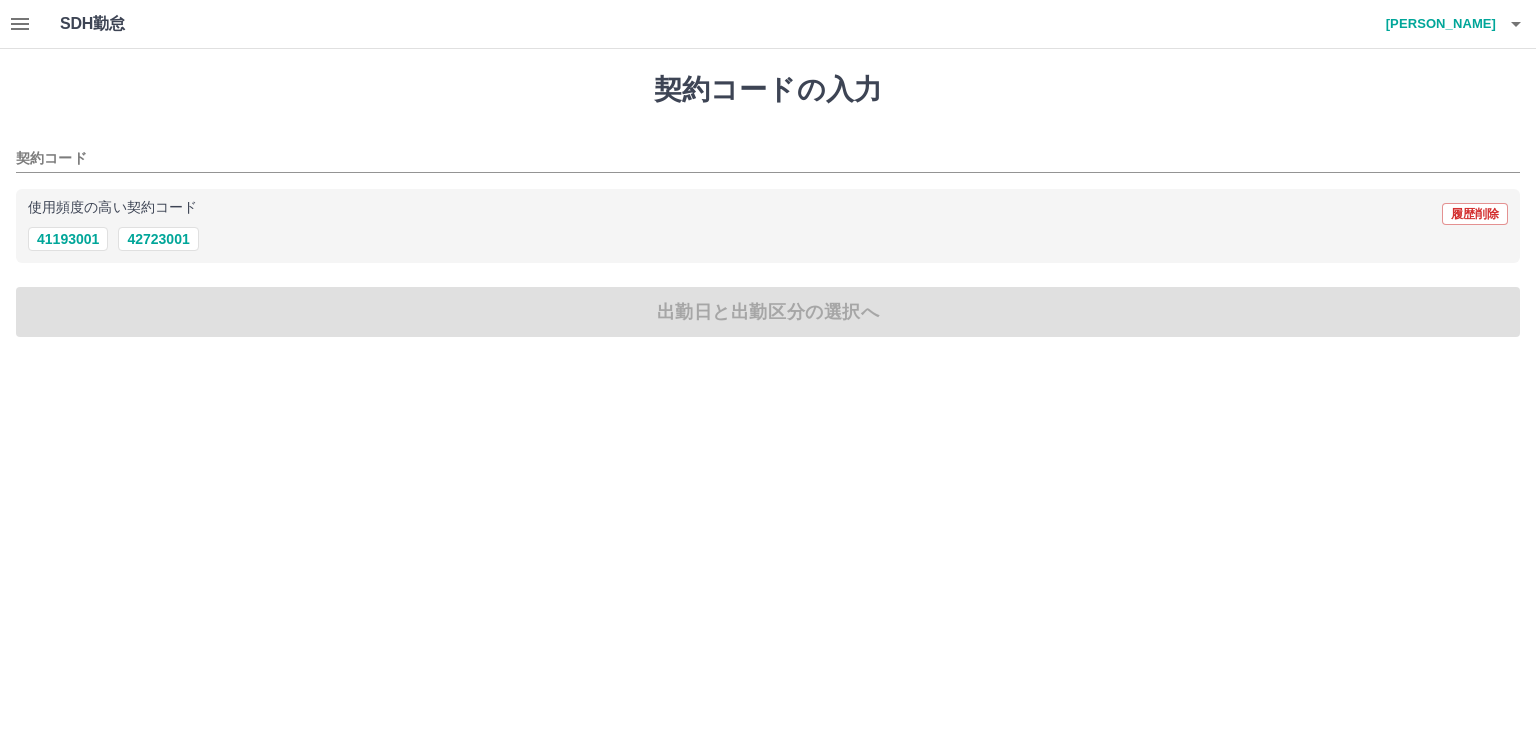 click at bounding box center (20, 24) 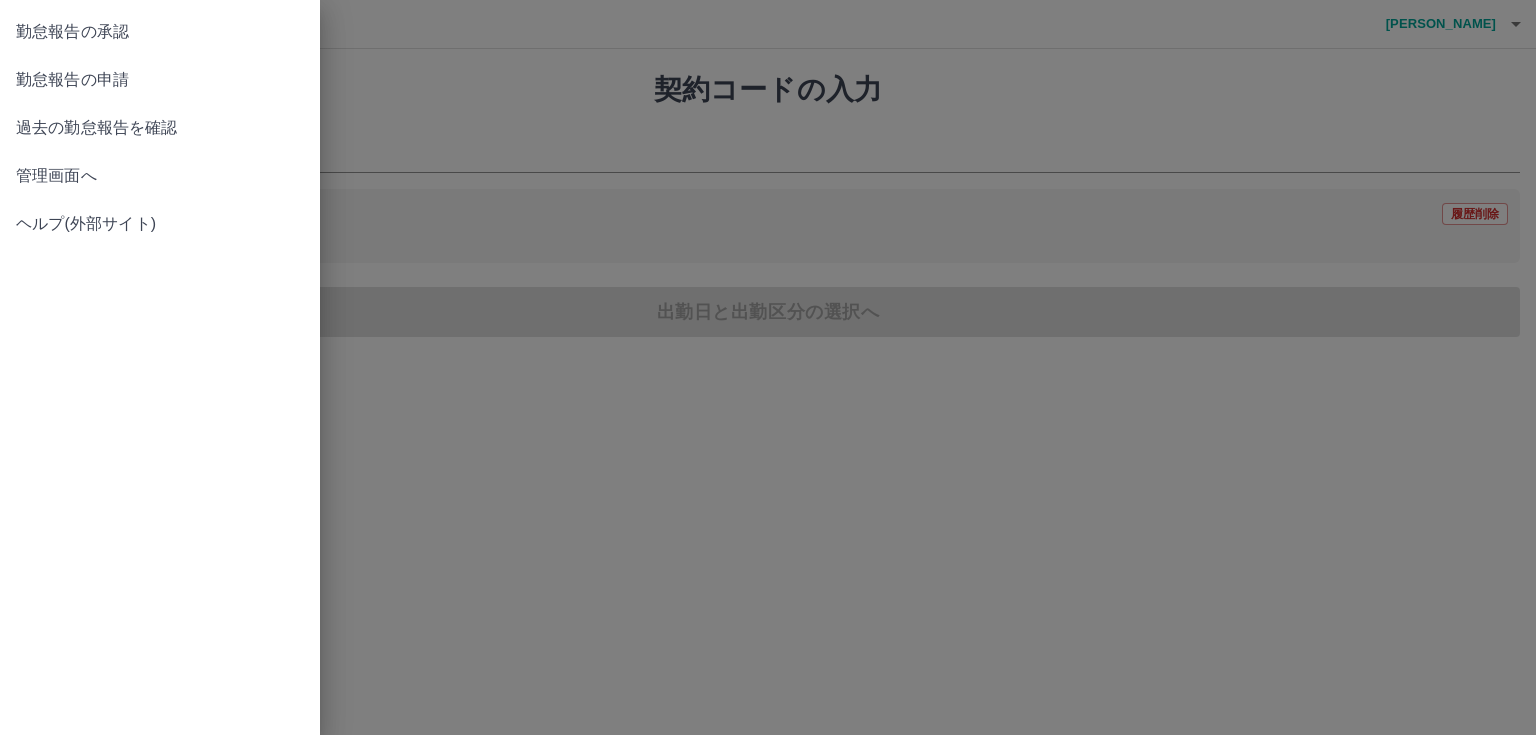 click on "管理画面へ" at bounding box center (160, 176) 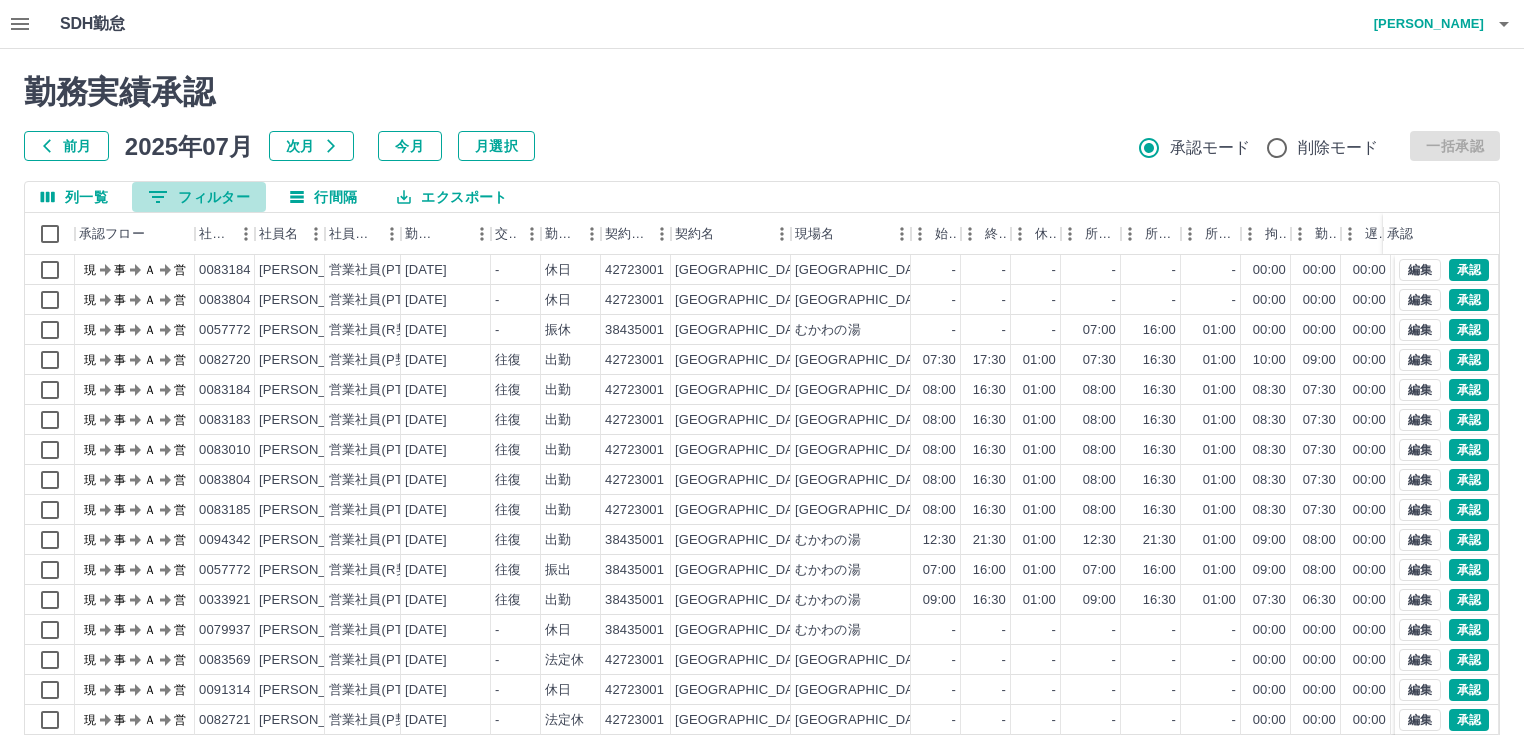 click on "0 フィルター" at bounding box center [199, 197] 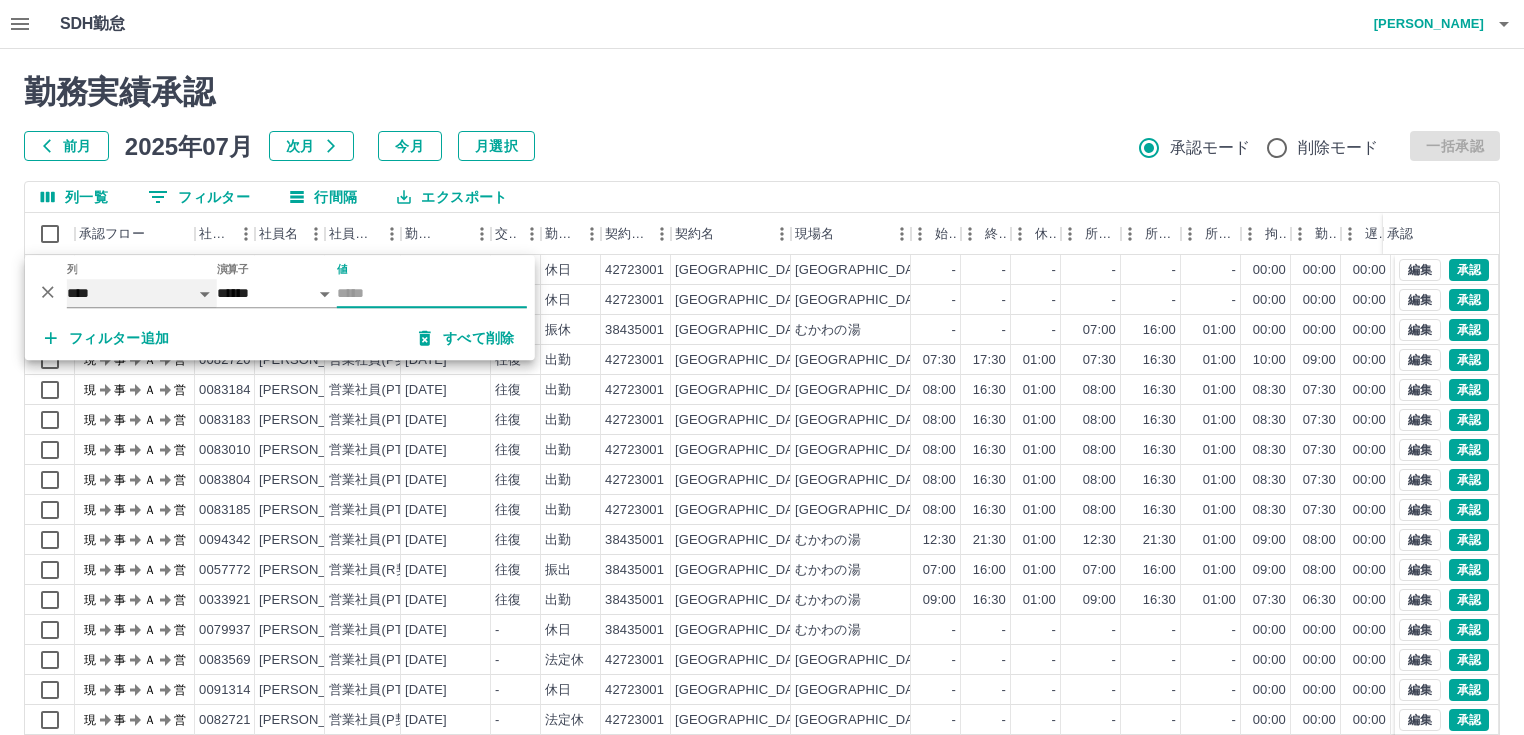 click on "**** *** **** *** *** **** ***** *** *** ** ** ** **** **** **** ** ** *** **** *****" at bounding box center (142, 293) 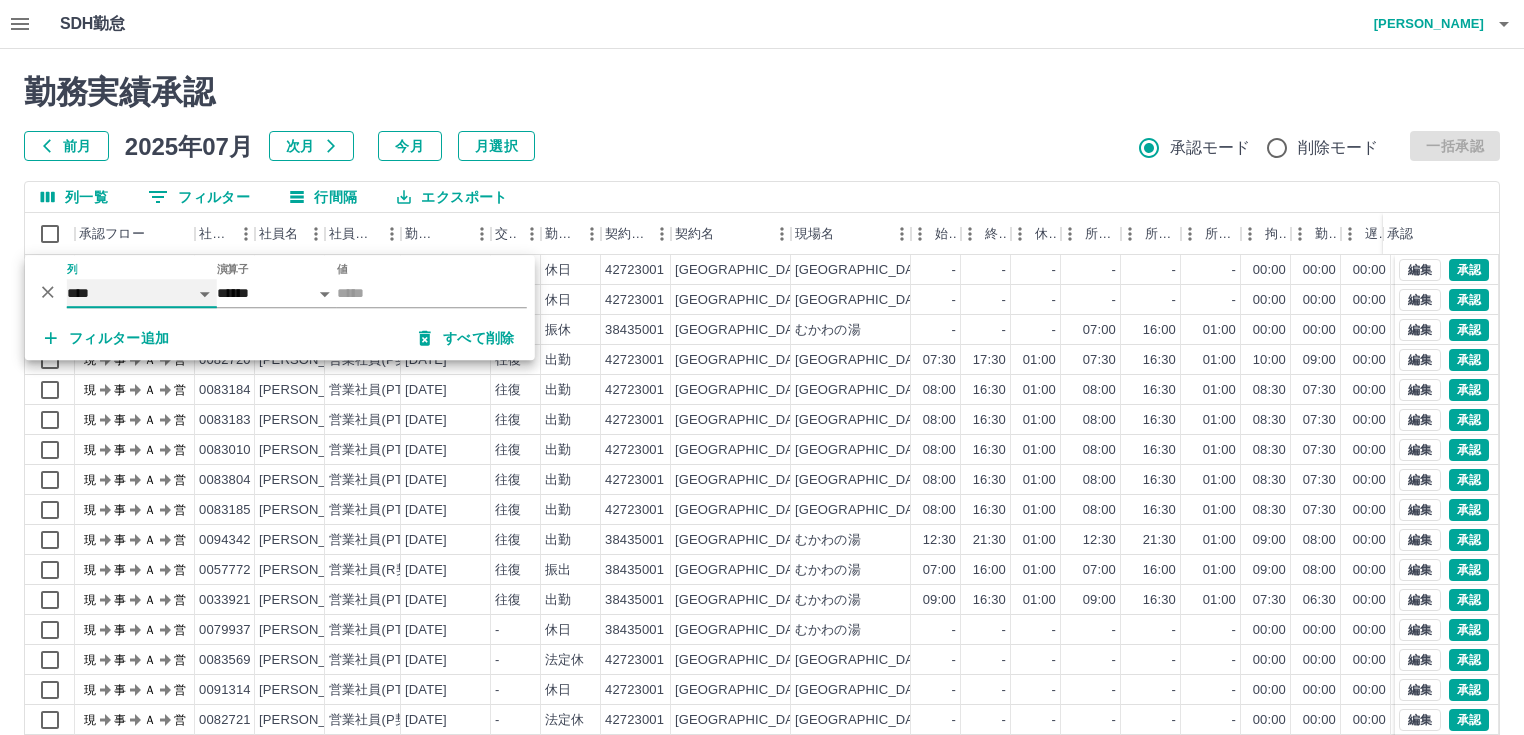 click on "**** *** **** *** *** **** ***** *** *** ** ** ** **** **** **** ** ** *** **** *****" at bounding box center [142, 293] 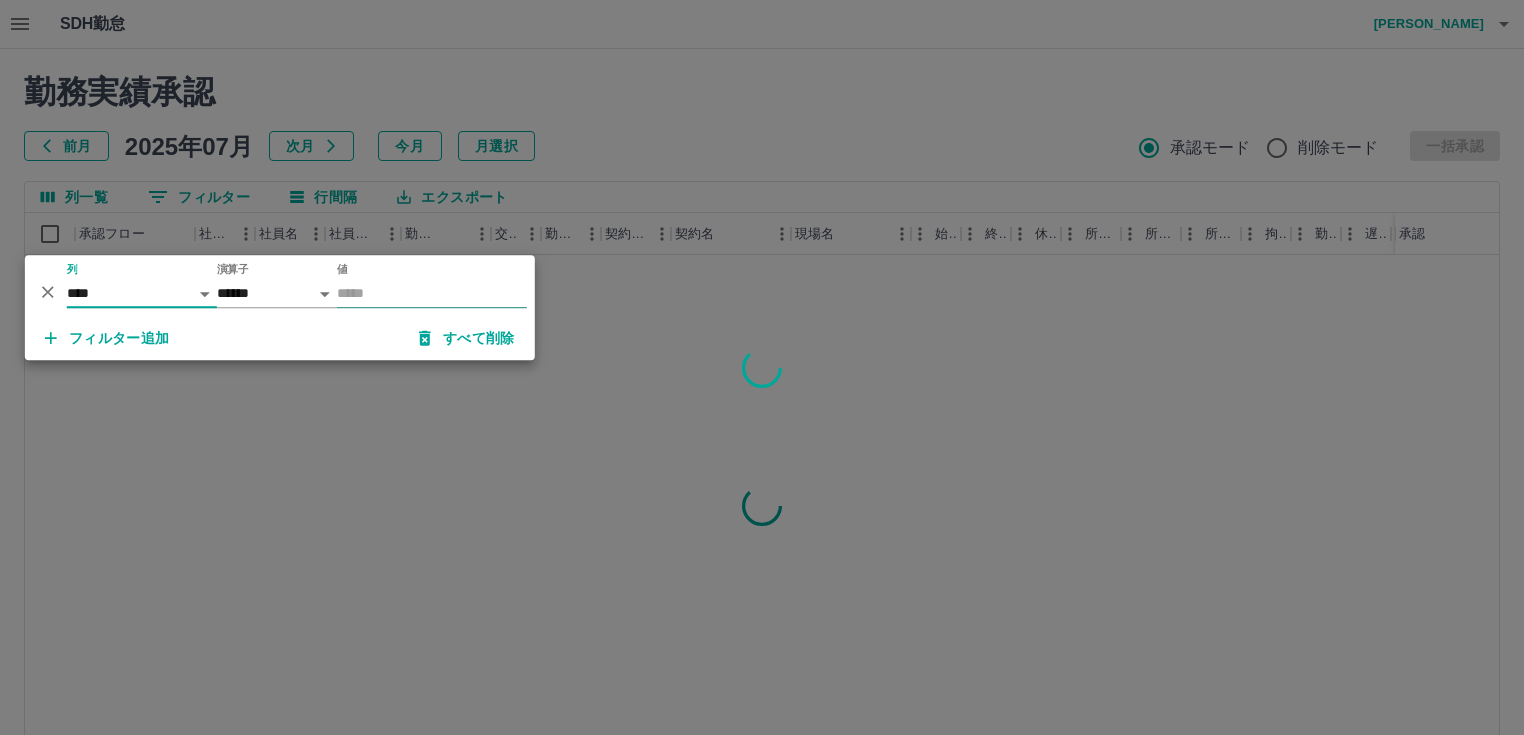 click on "値" at bounding box center (432, 293) 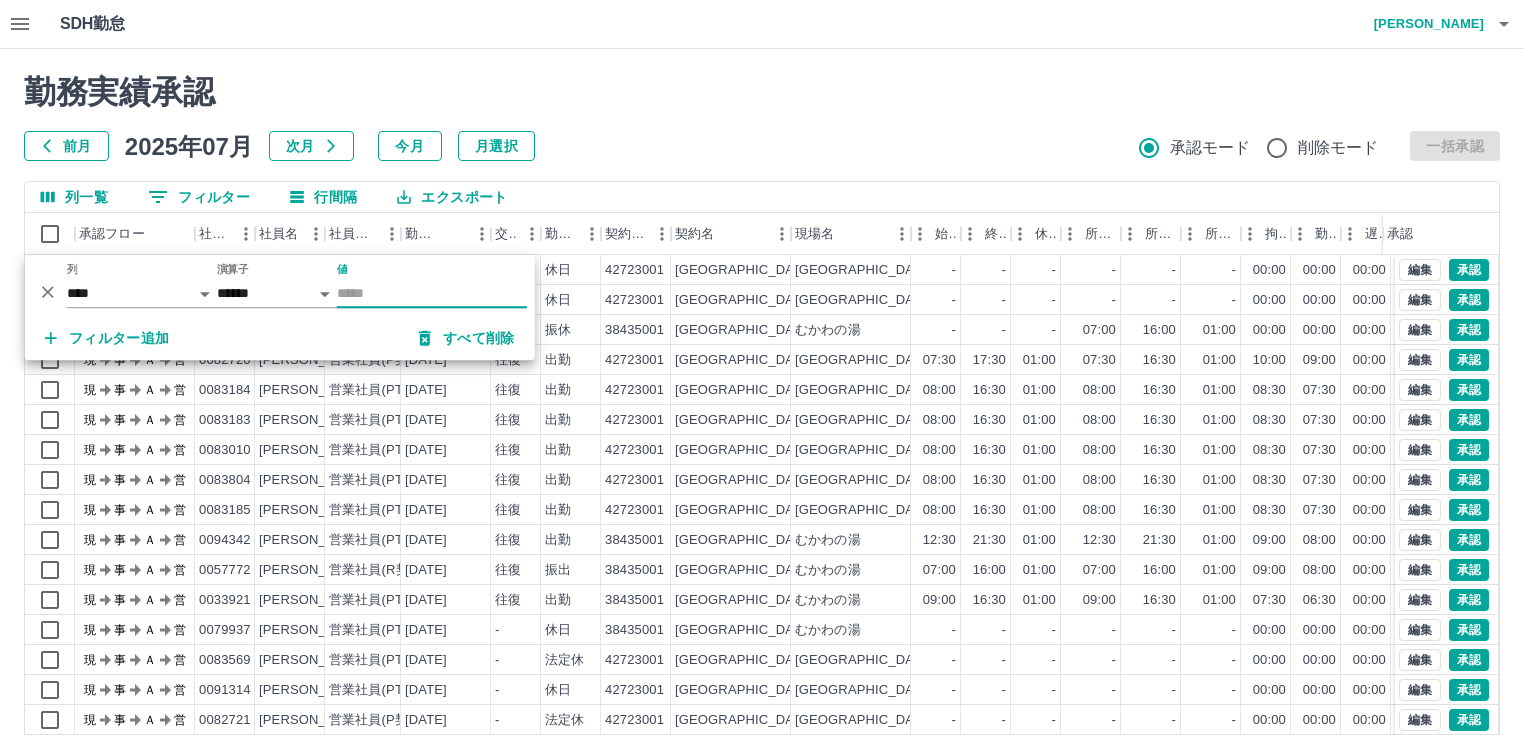 type on "*" 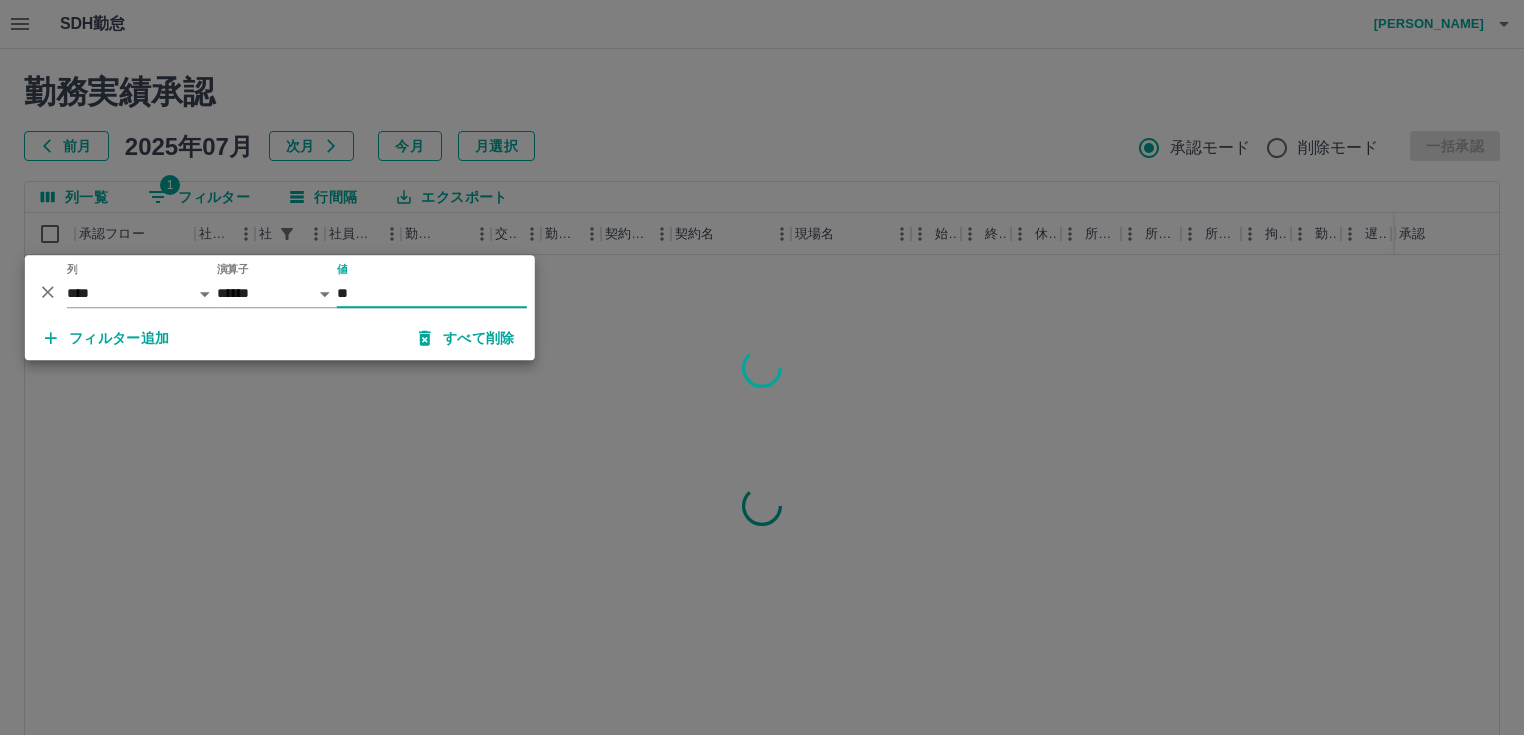 type on "**" 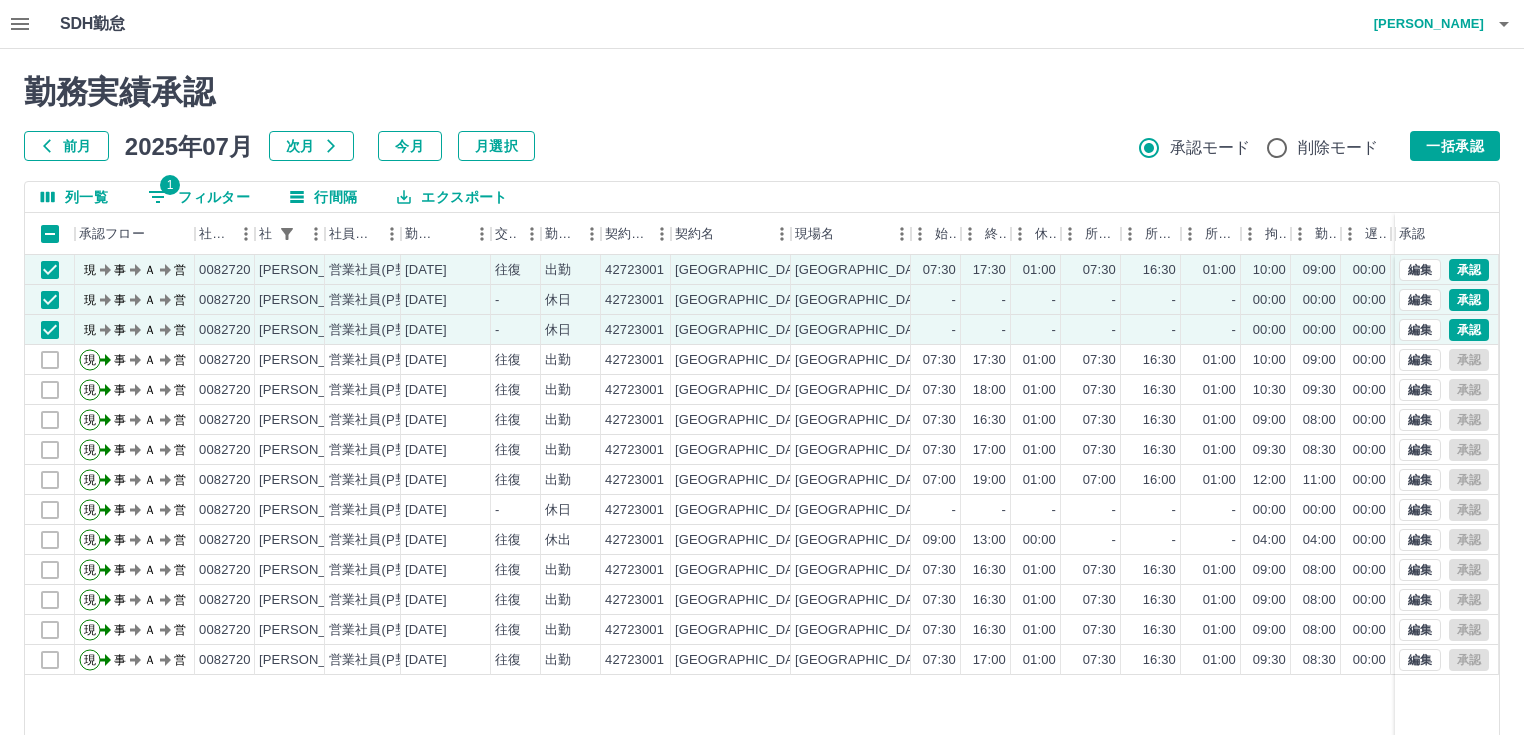 drag, startPoint x: 1468, startPoint y: 140, endPoint x: 1474, endPoint y: 167, distance: 27.658634 